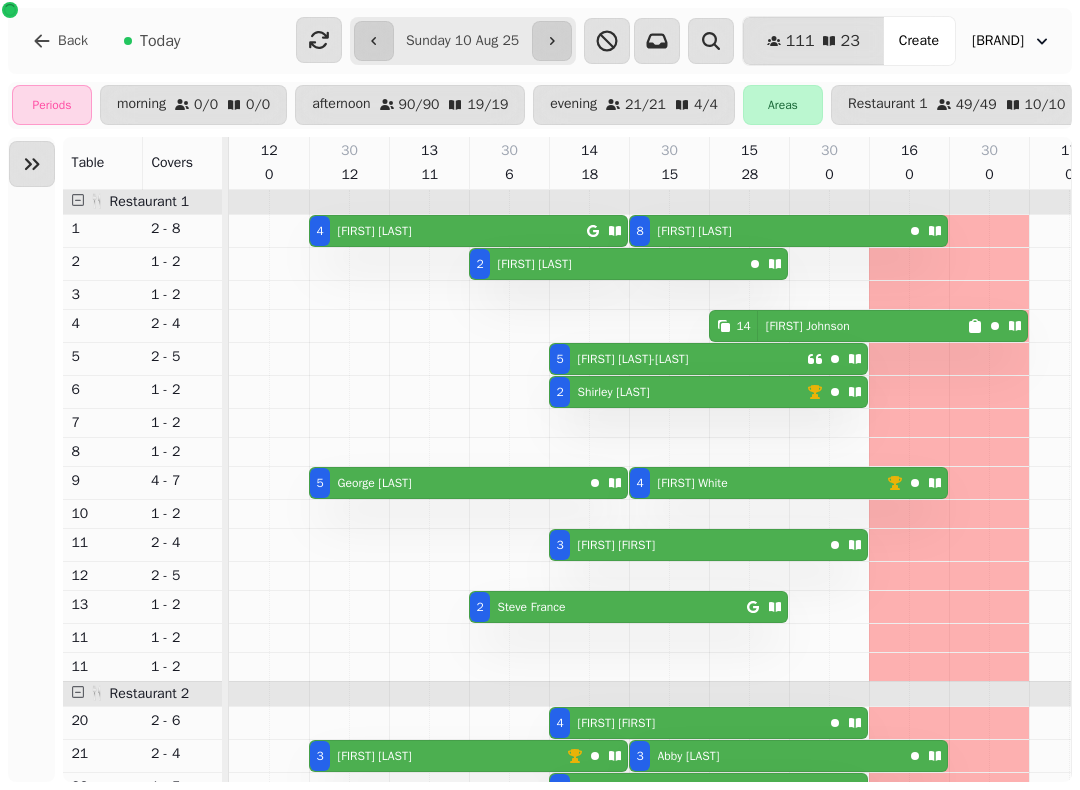 scroll, scrollTop: 0, scrollLeft: 0, axis: both 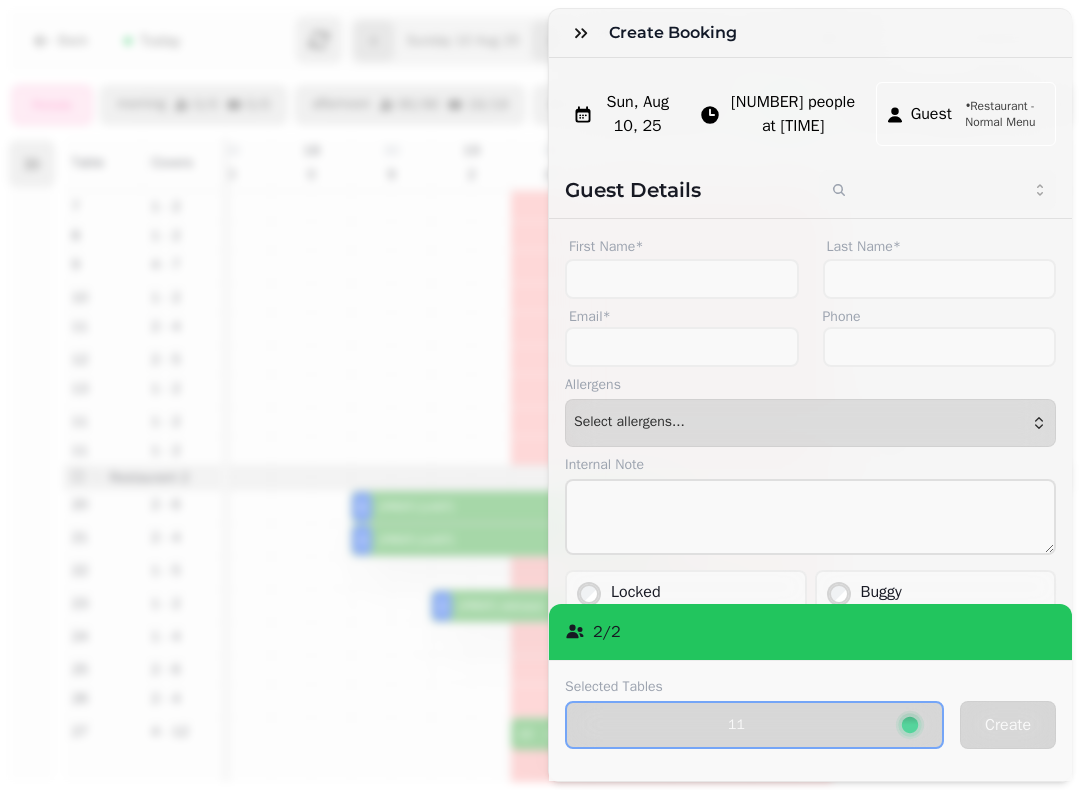 click at bounding box center [581, 33] 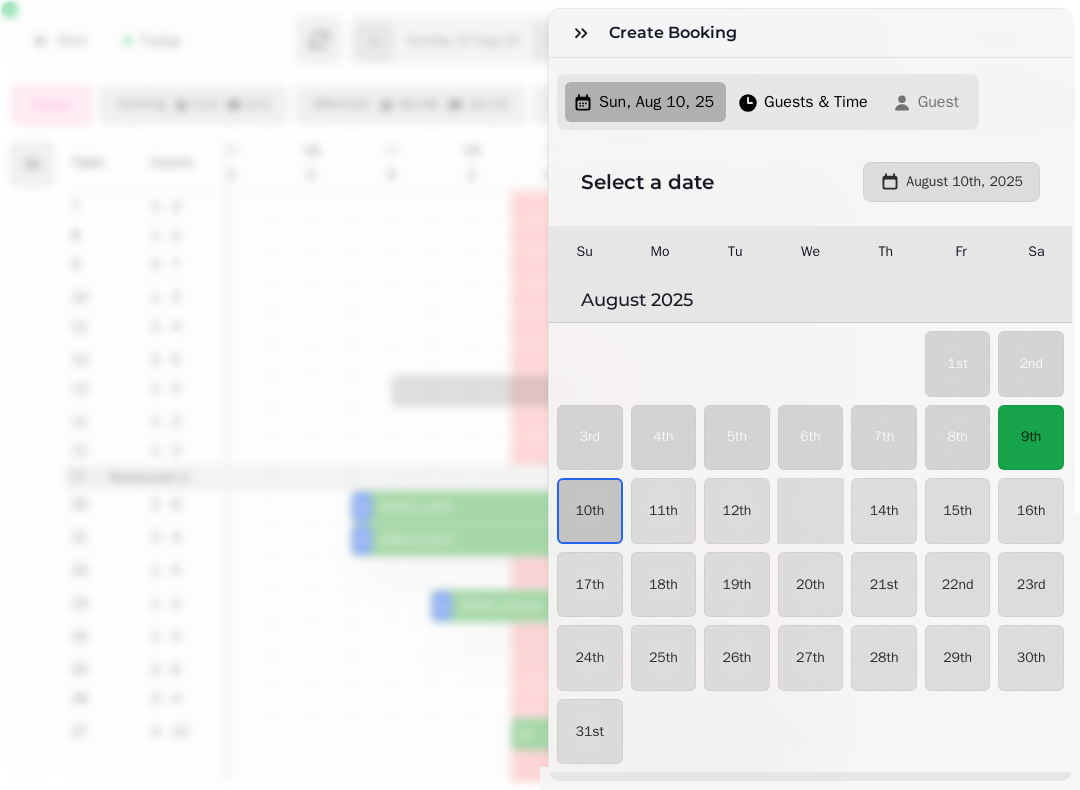 scroll, scrollTop: 216, scrollLeft: 686, axis: both 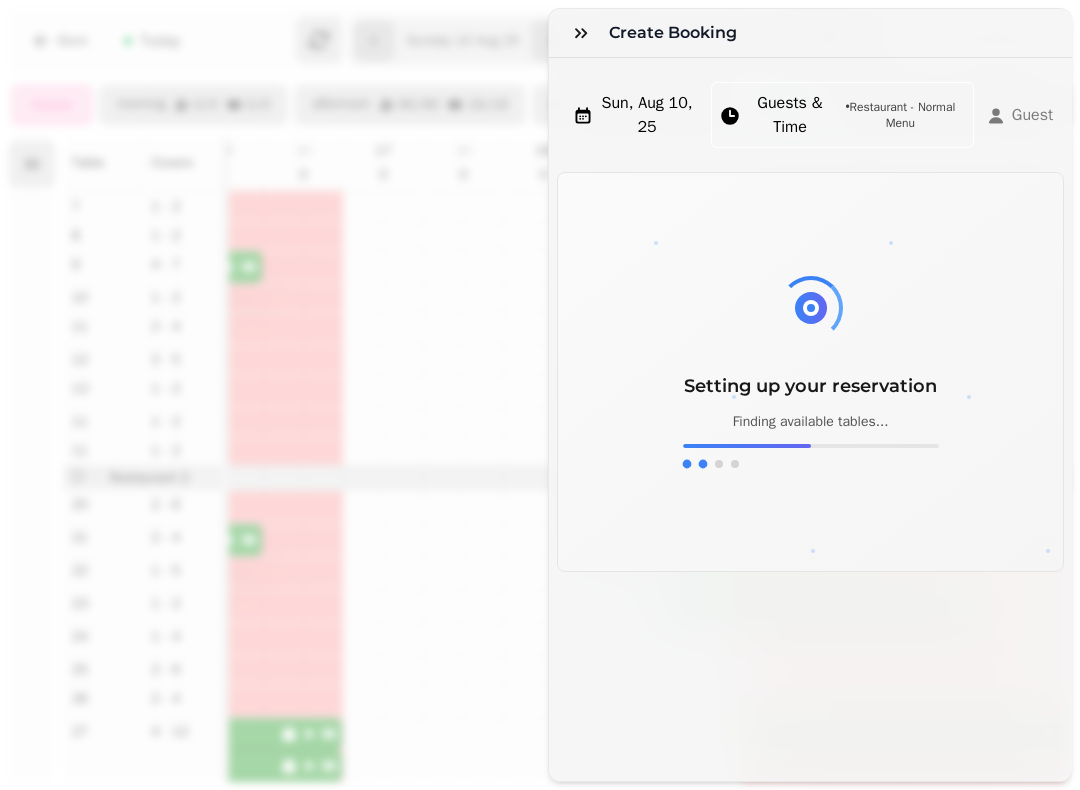 click at bounding box center (581, 33) 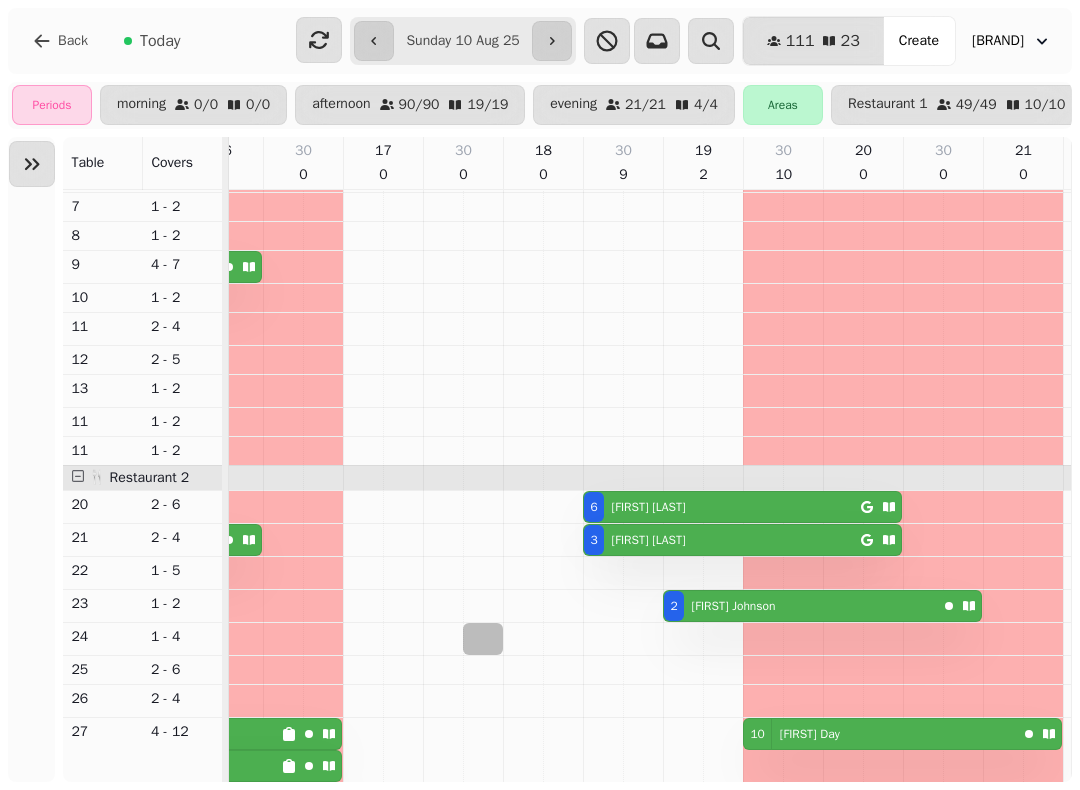 scroll, scrollTop: 216, scrollLeft: 658, axis: both 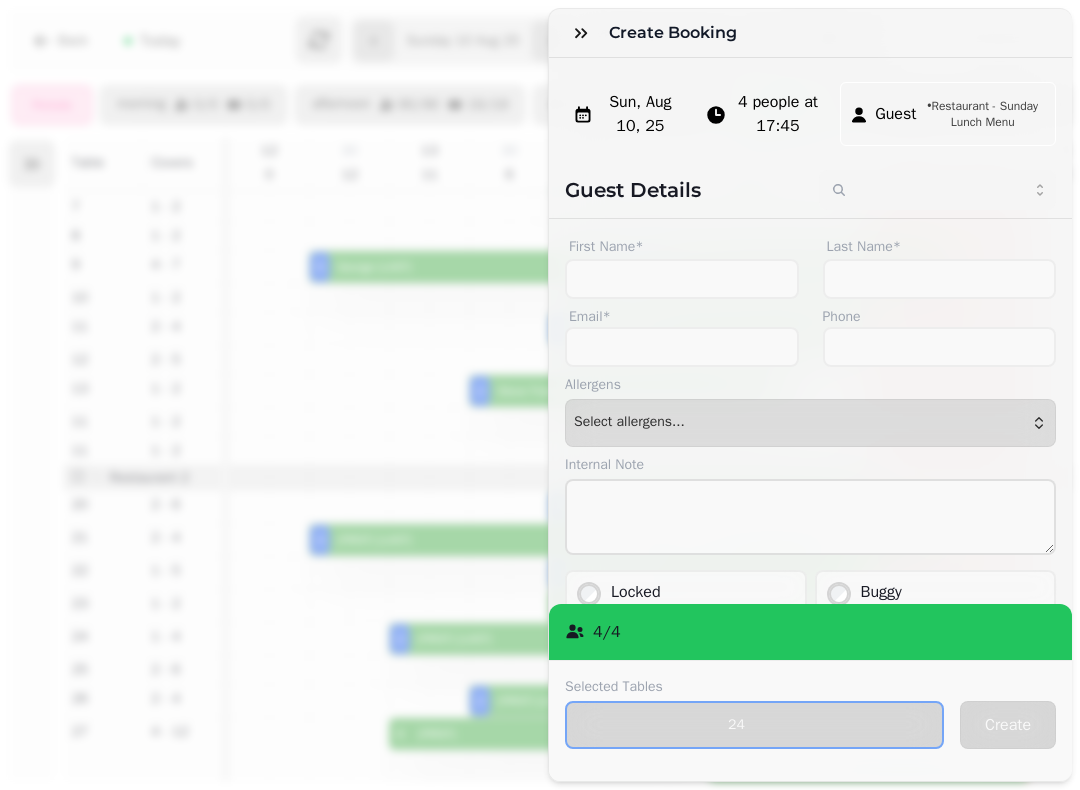 click at bounding box center [581, 33] 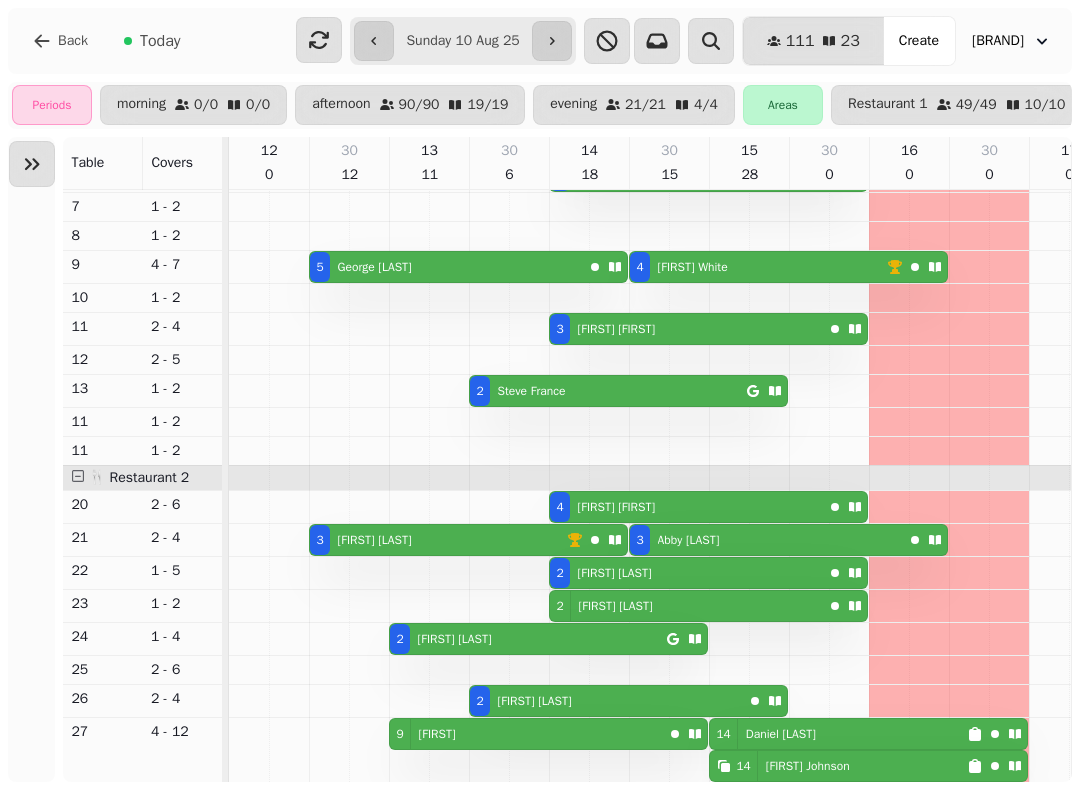 scroll, scrollTop: 0, scrollLeft: 95, axis: horizontal 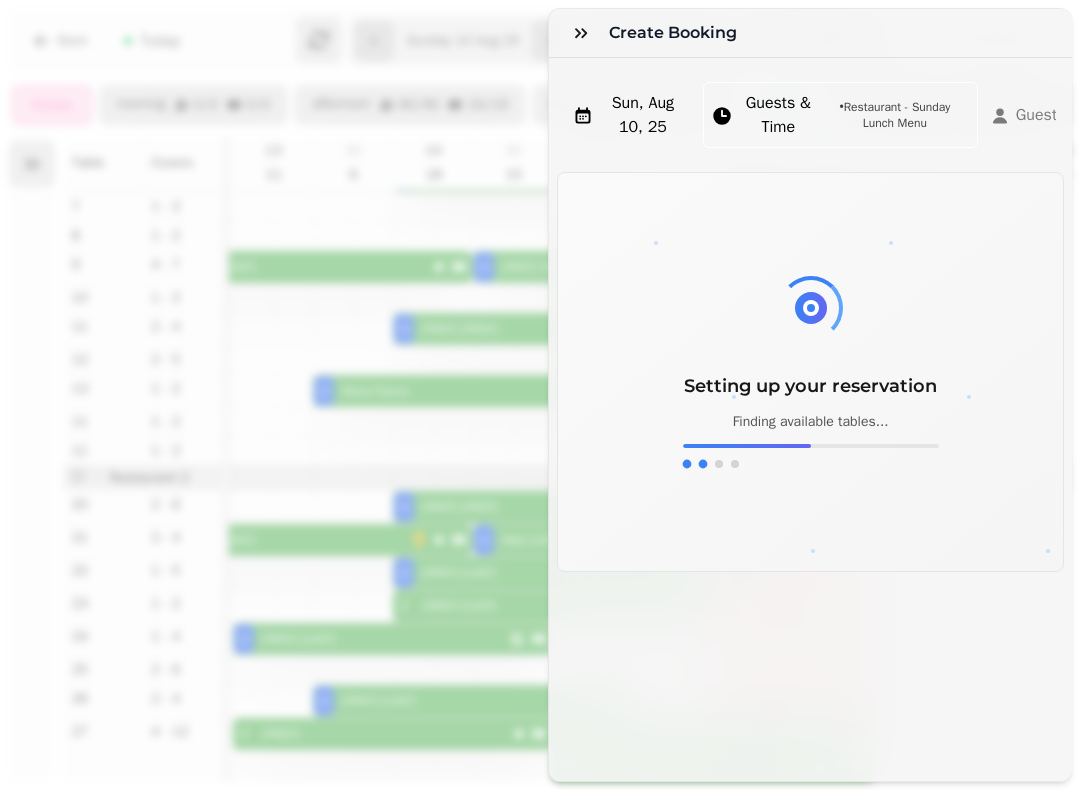 click 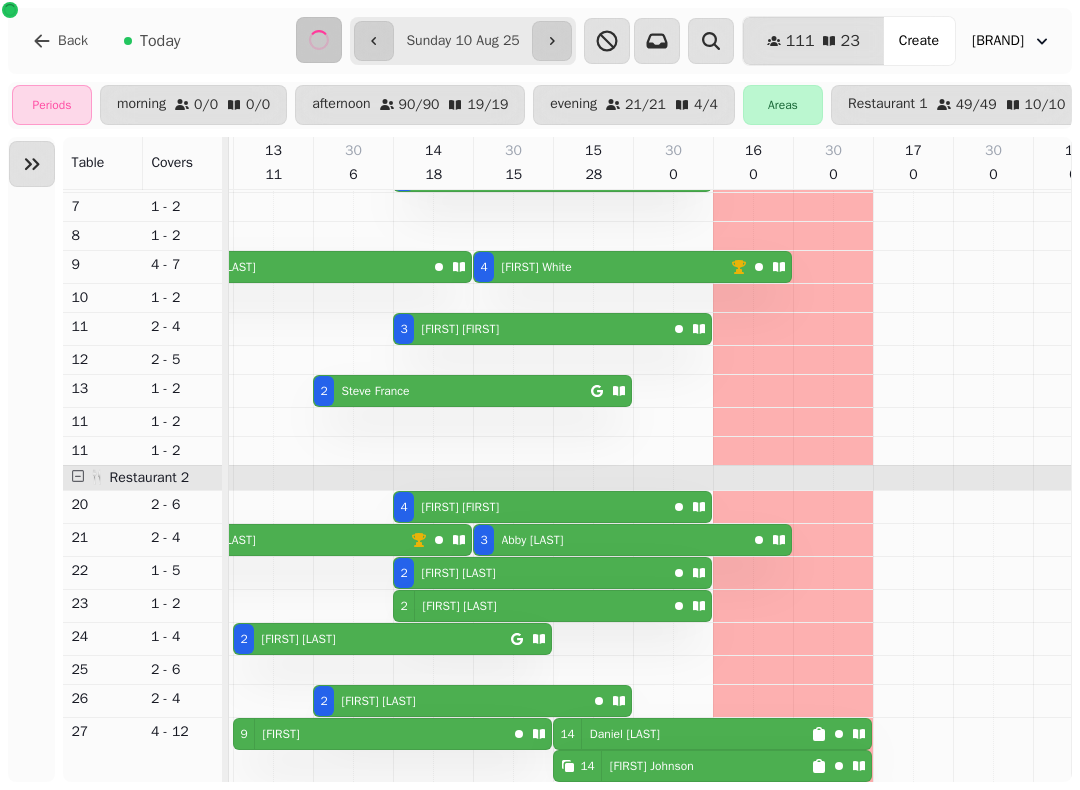 click on "**********" at bounding box center (462, 41) 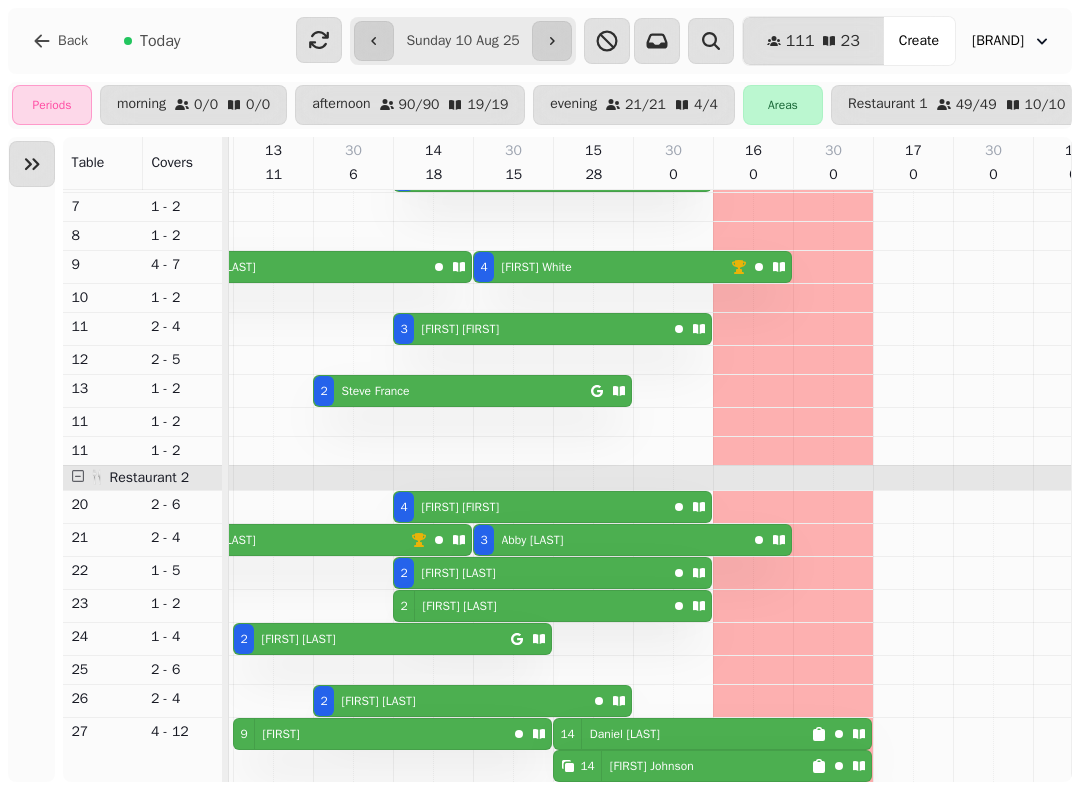 type on "**********" 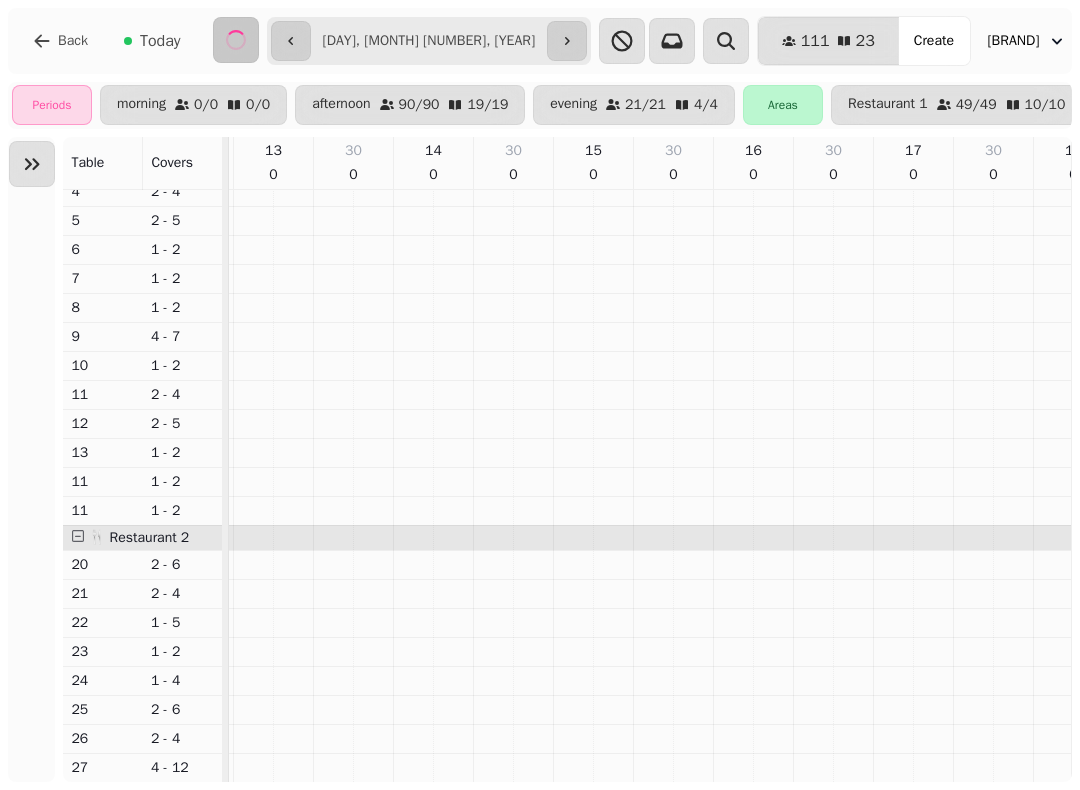 scroll, scrollTop: 0, scrollLeft: 918, axis: horizontal 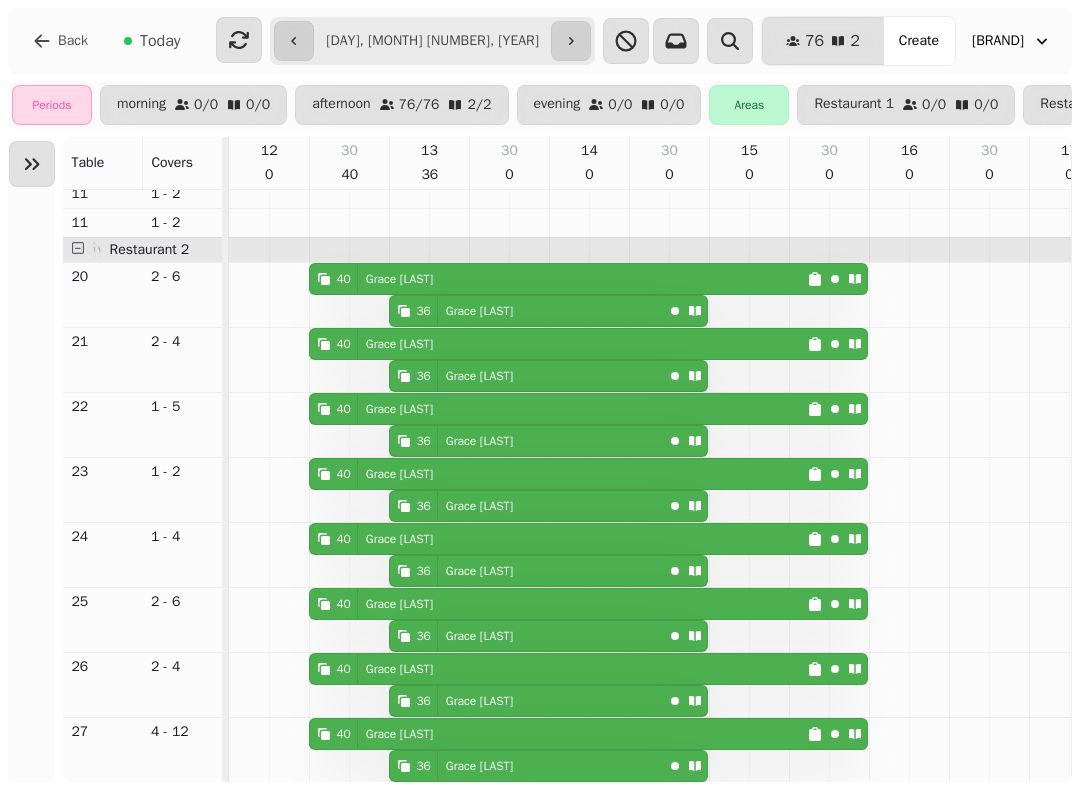click on "Grace    Beadle" at bounding box center (479, 311) 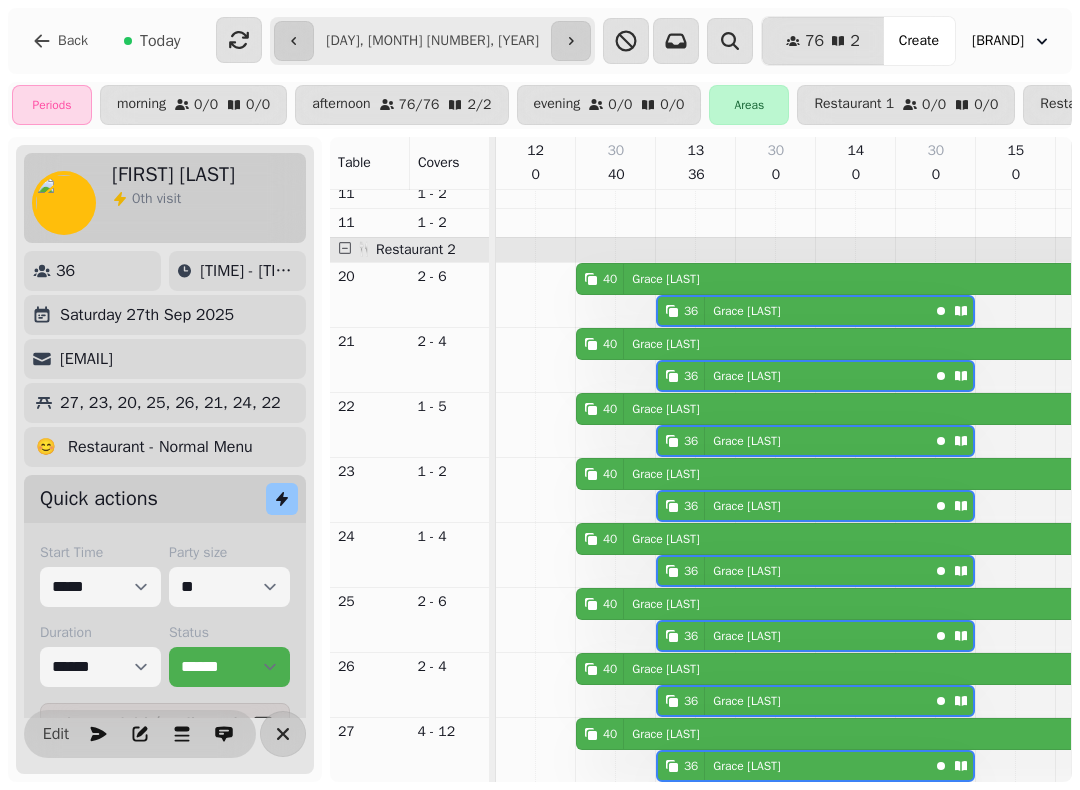 scroll, scrollTop: 0, scrollLeft: 147, axis: horizontal 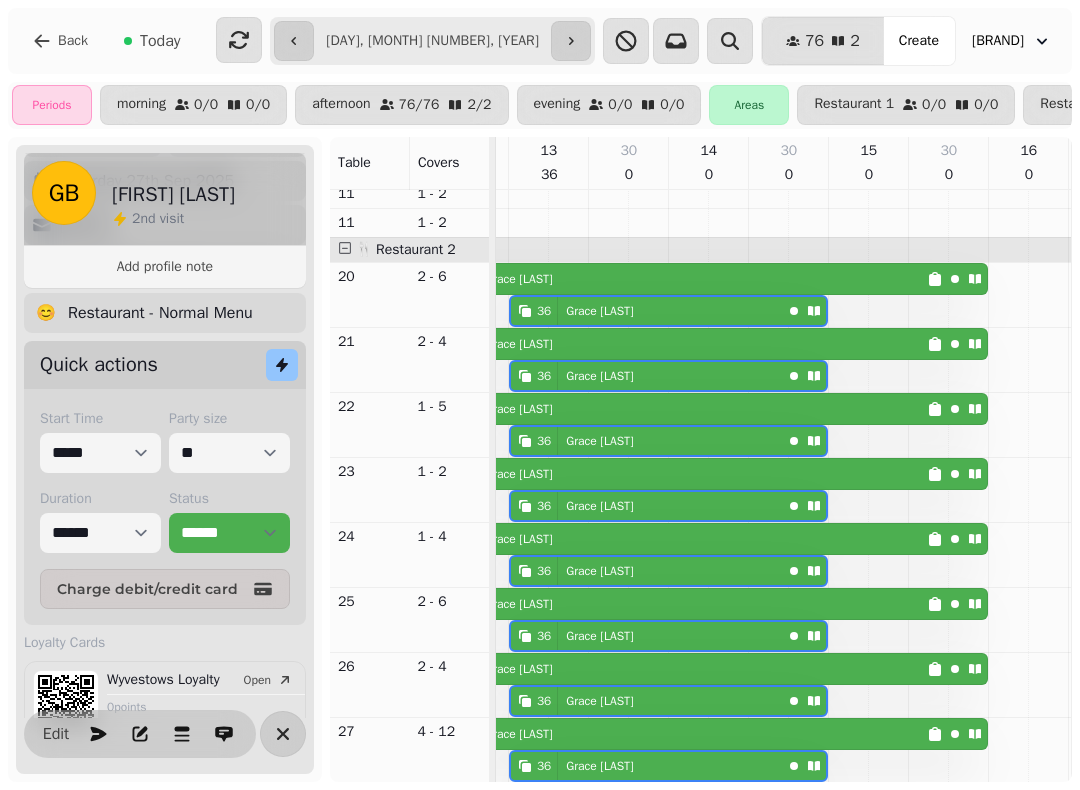 click 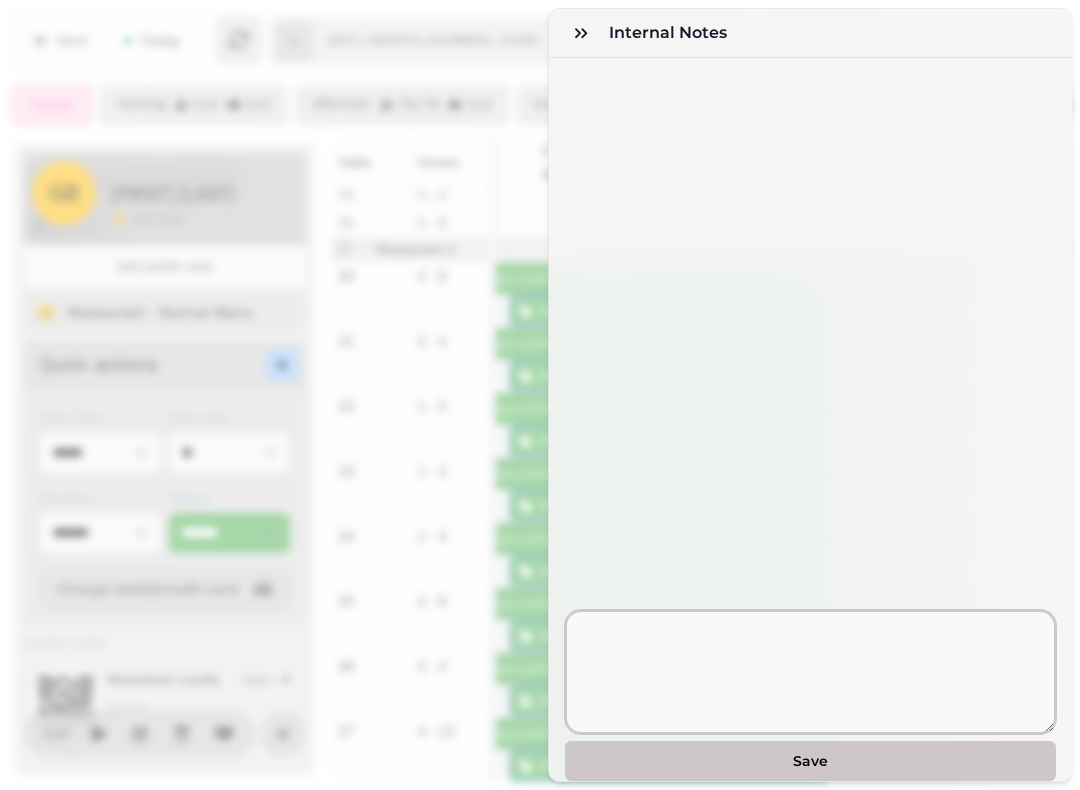 click at bounding box center (810, 672) 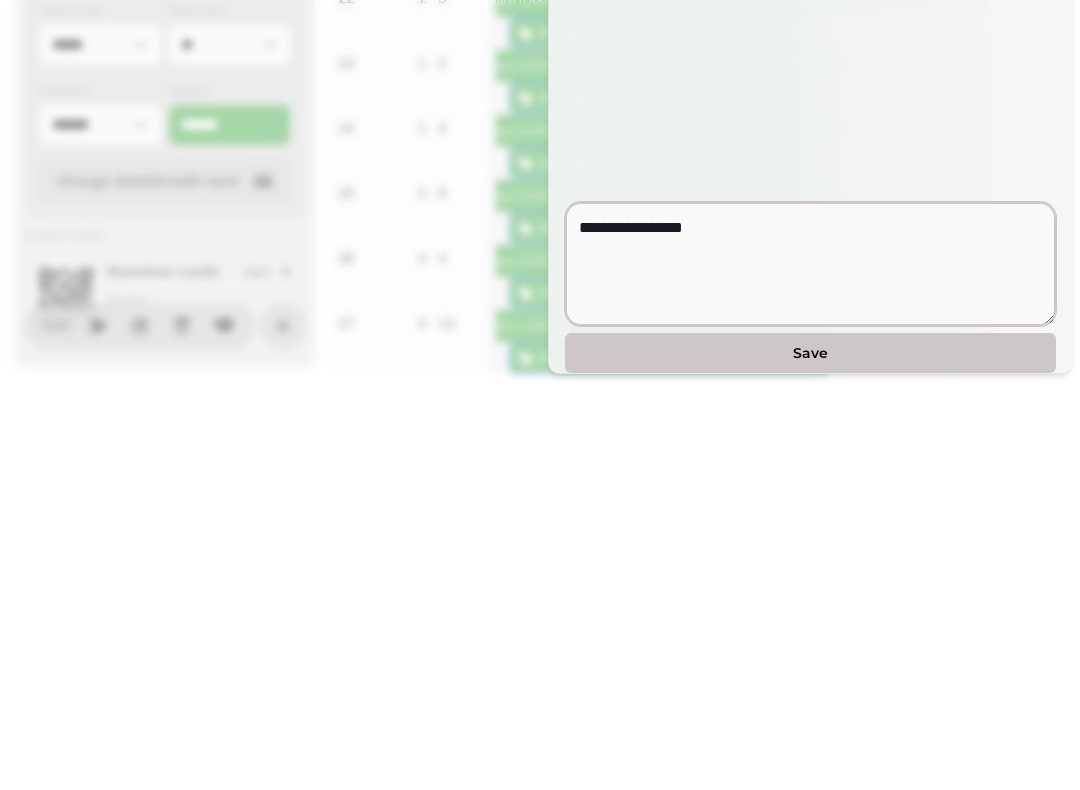 type on "**********" 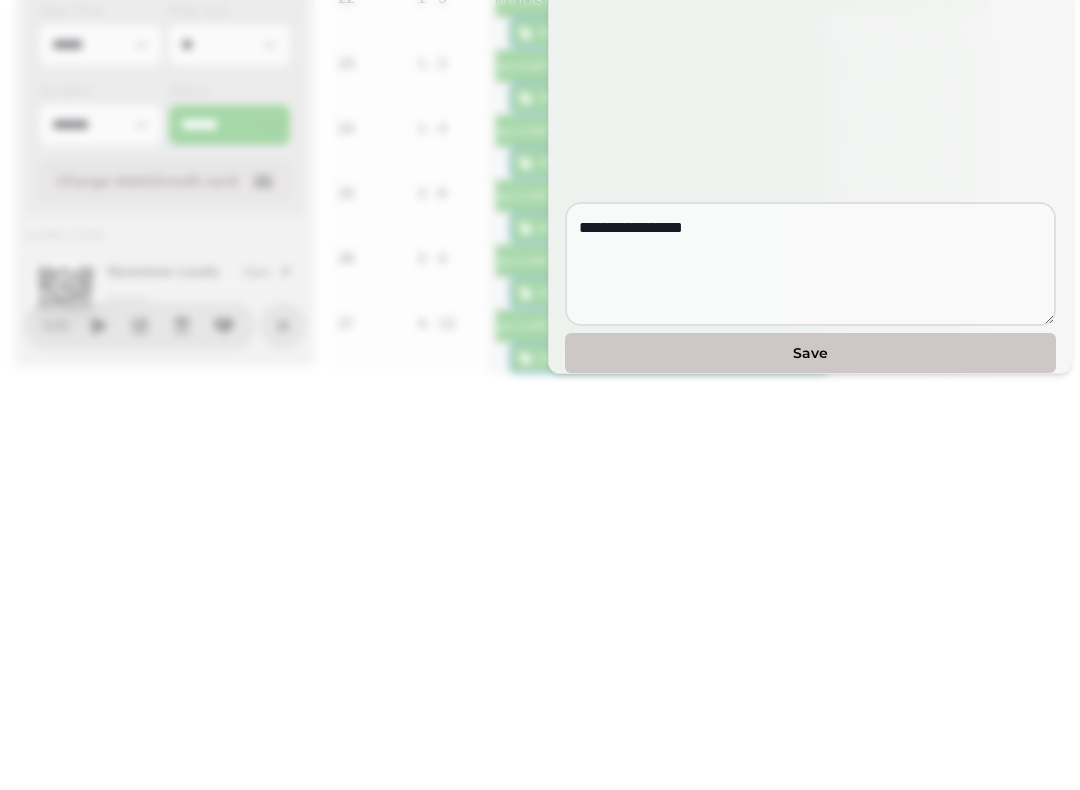 click on "Save" at bounding box center (810, 761) 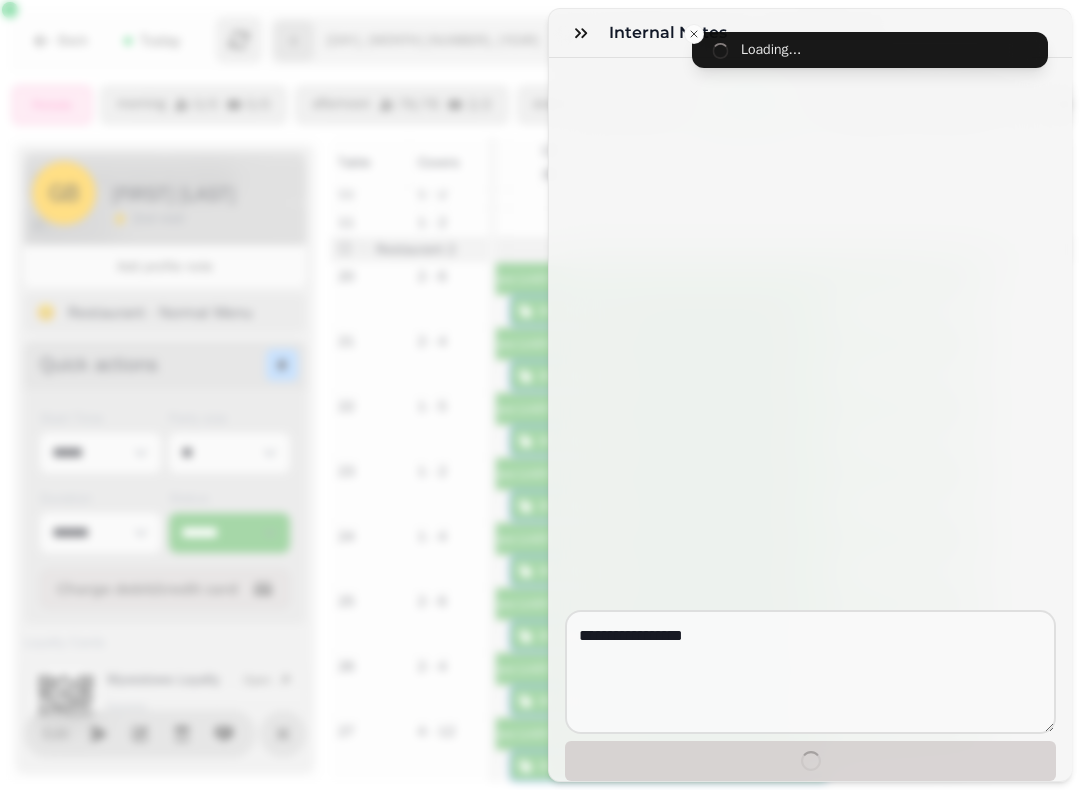 type 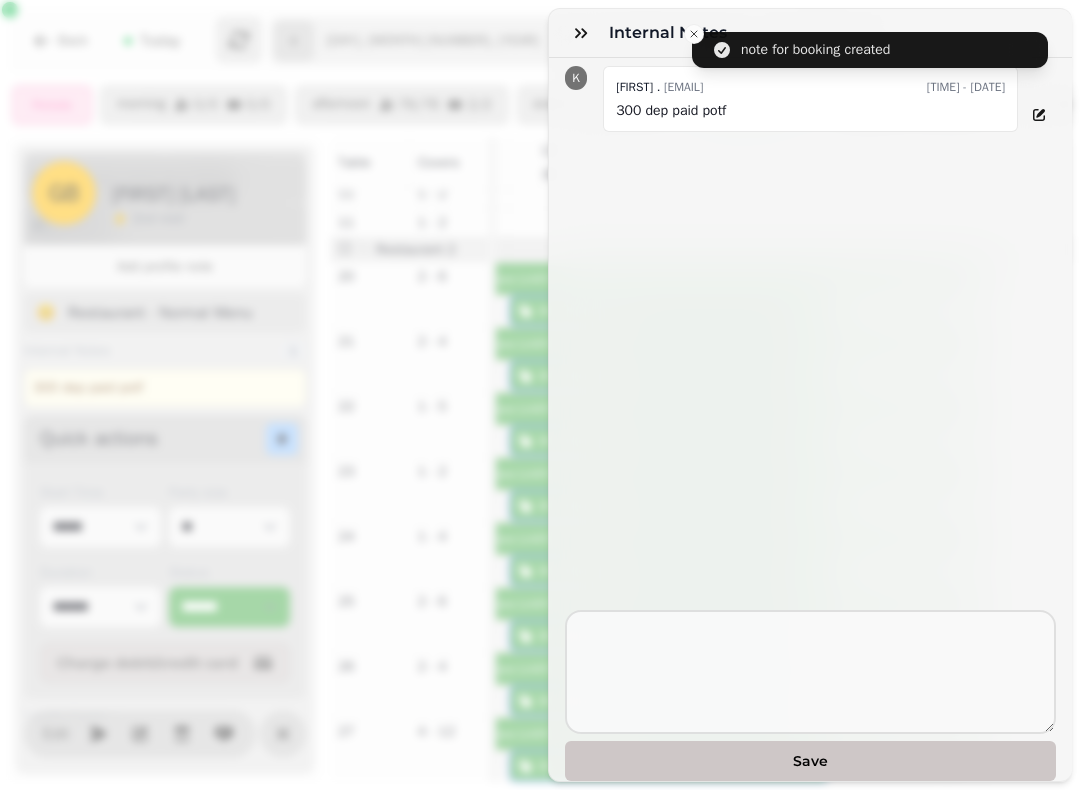click 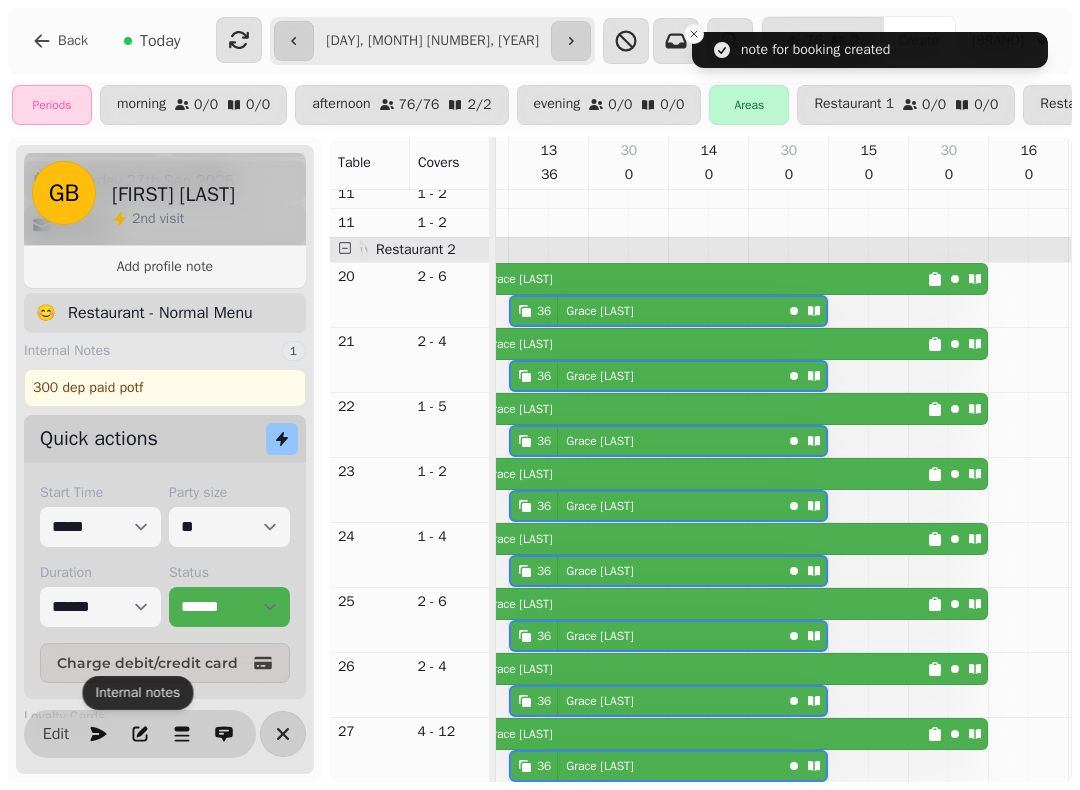 click 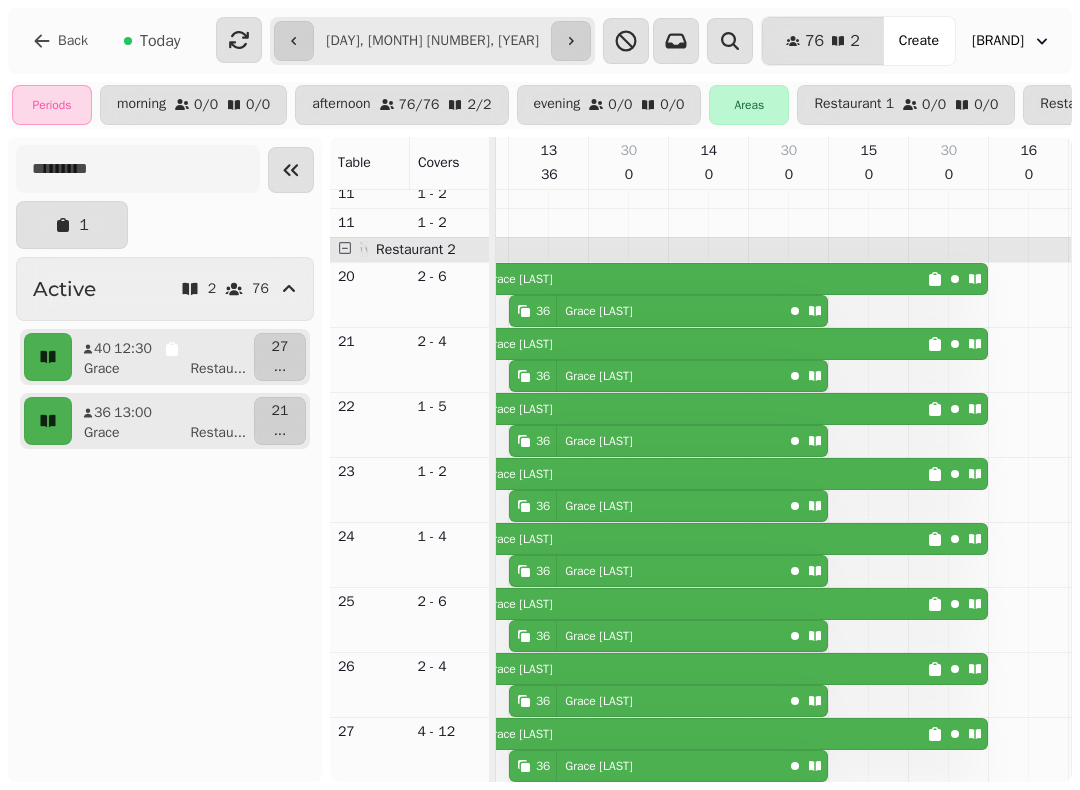 click on "**********" at bounding box center (432, 41) 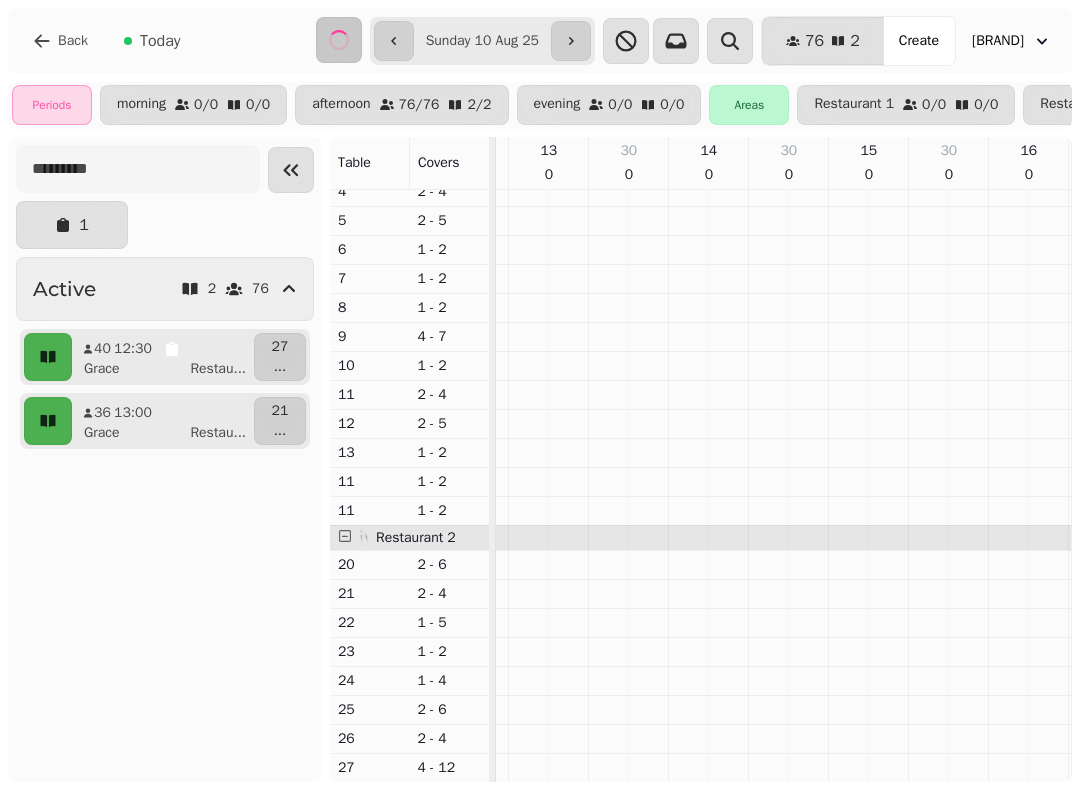 scroll, scrollTop: 0, scrollLeft: 1185, axis: horizontal 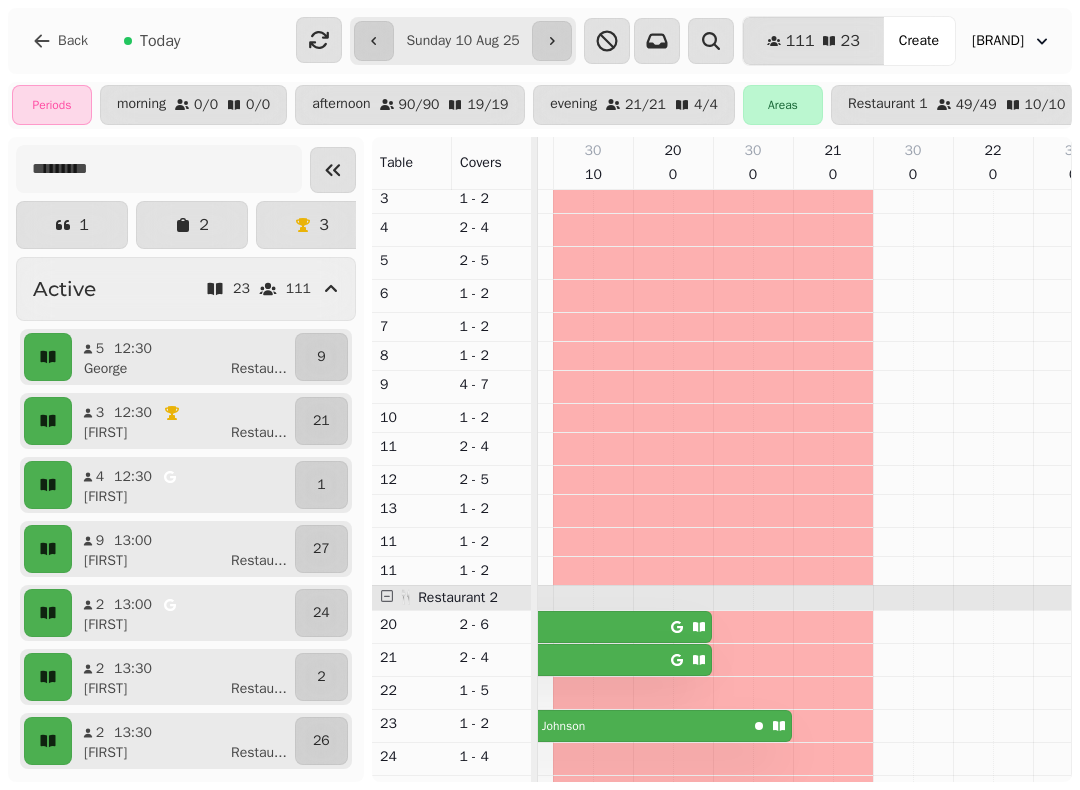 click 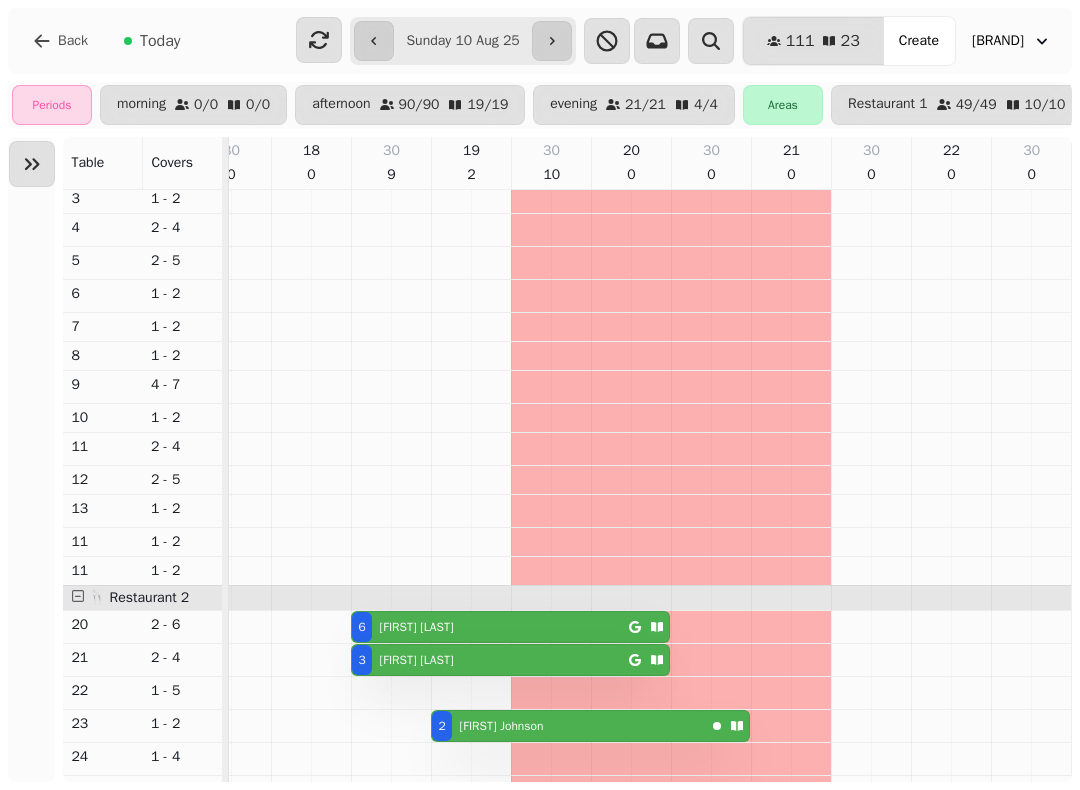 scroll, scrollTop: 0, scrollLeft: 918, axis: horizontal 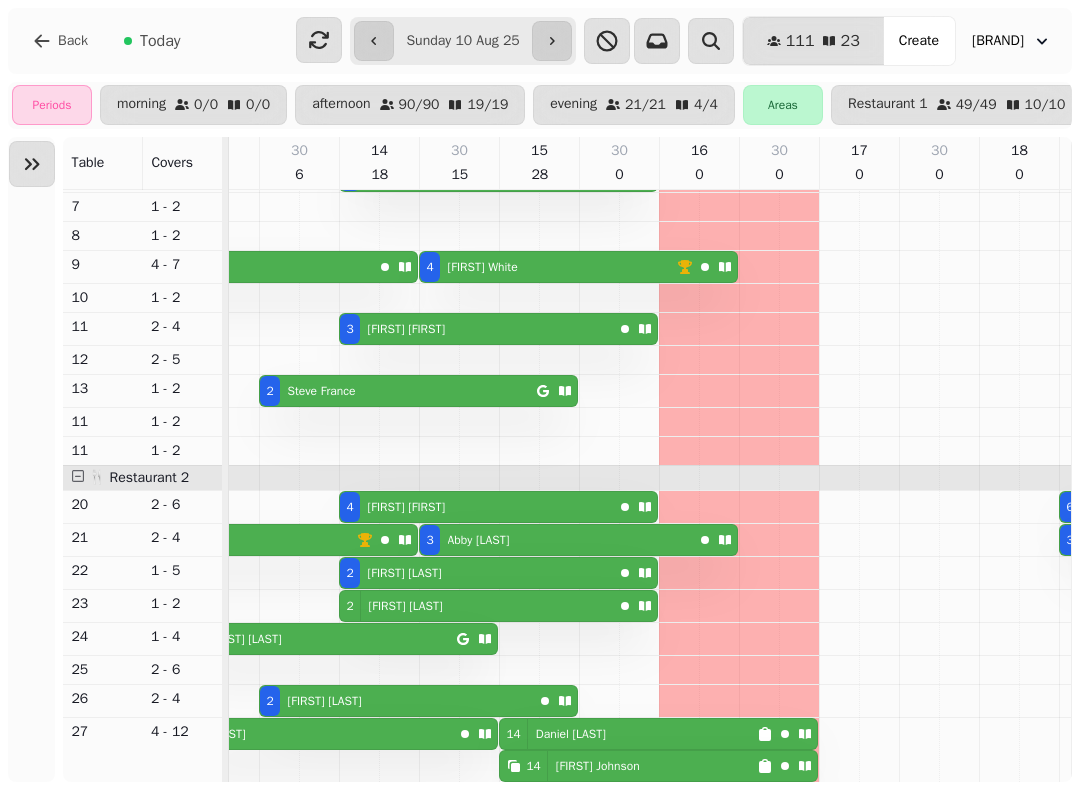 click on "Daniel    Maddison" at bounding box center [571, 734] 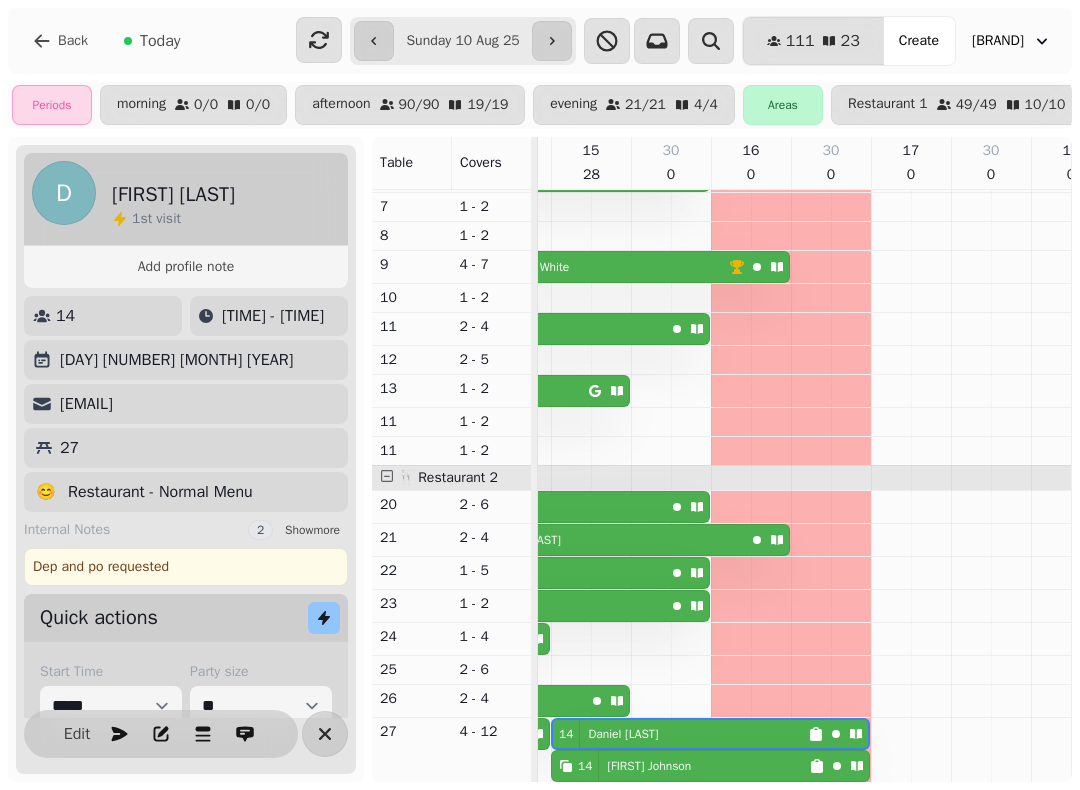 click 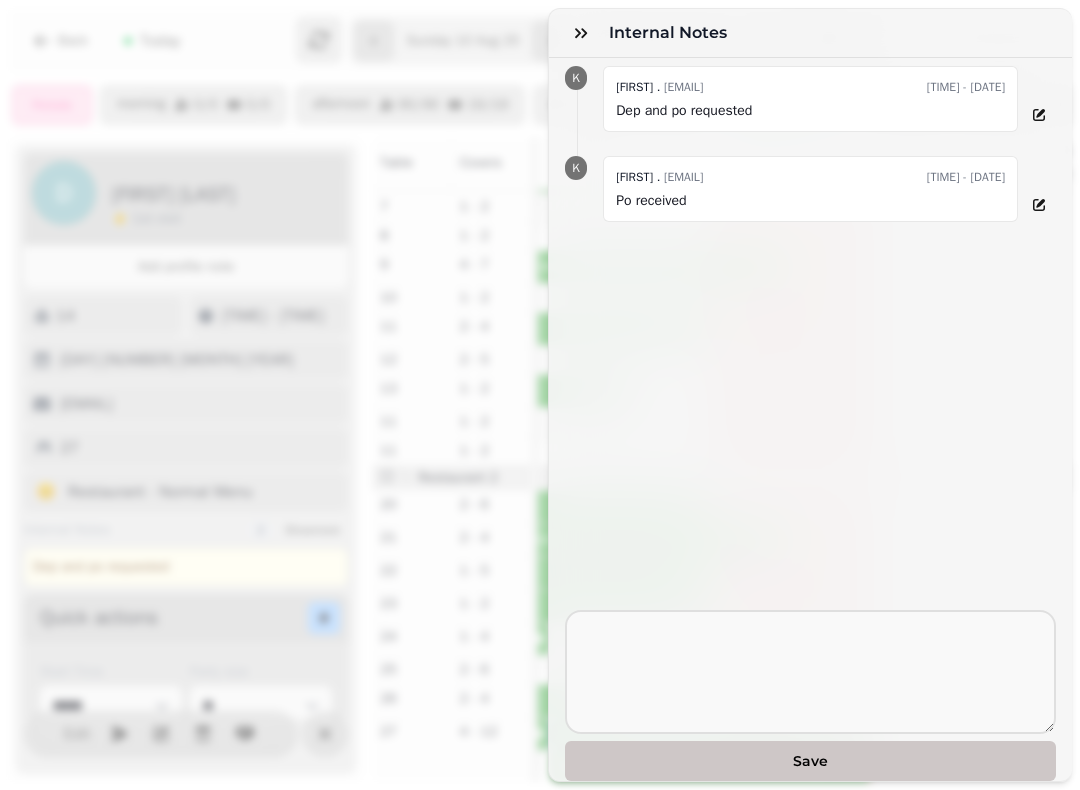 click 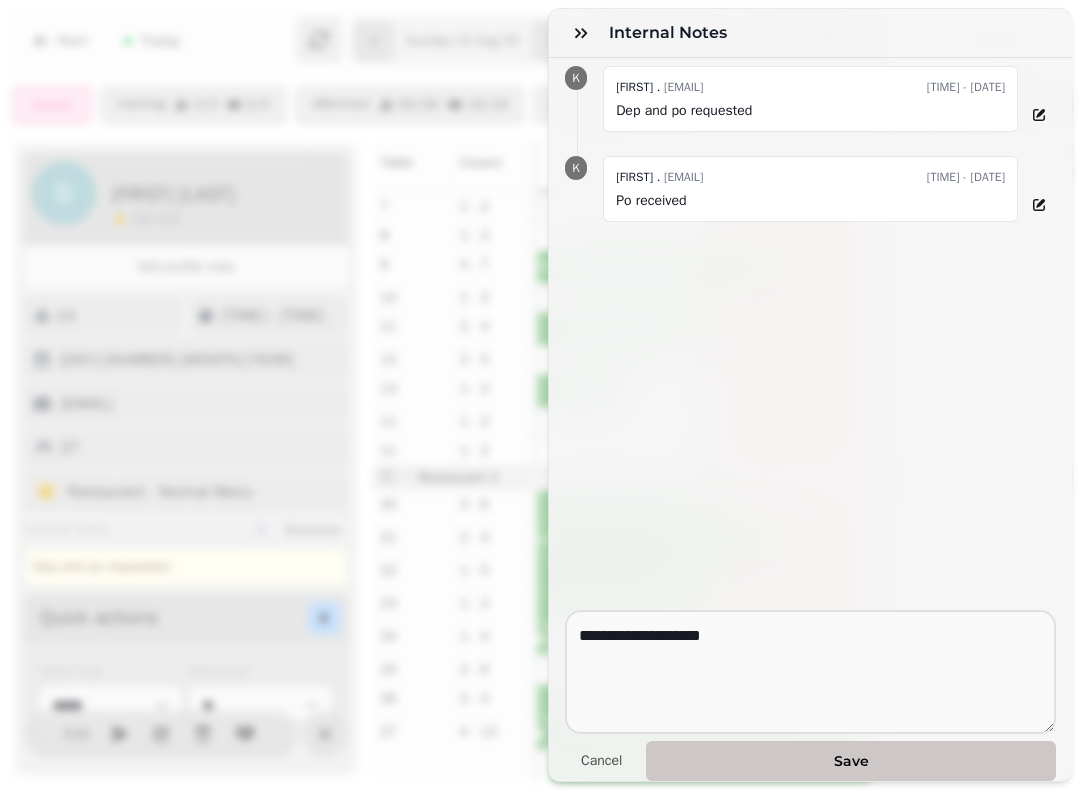 click at bounding box center (1039, 205) 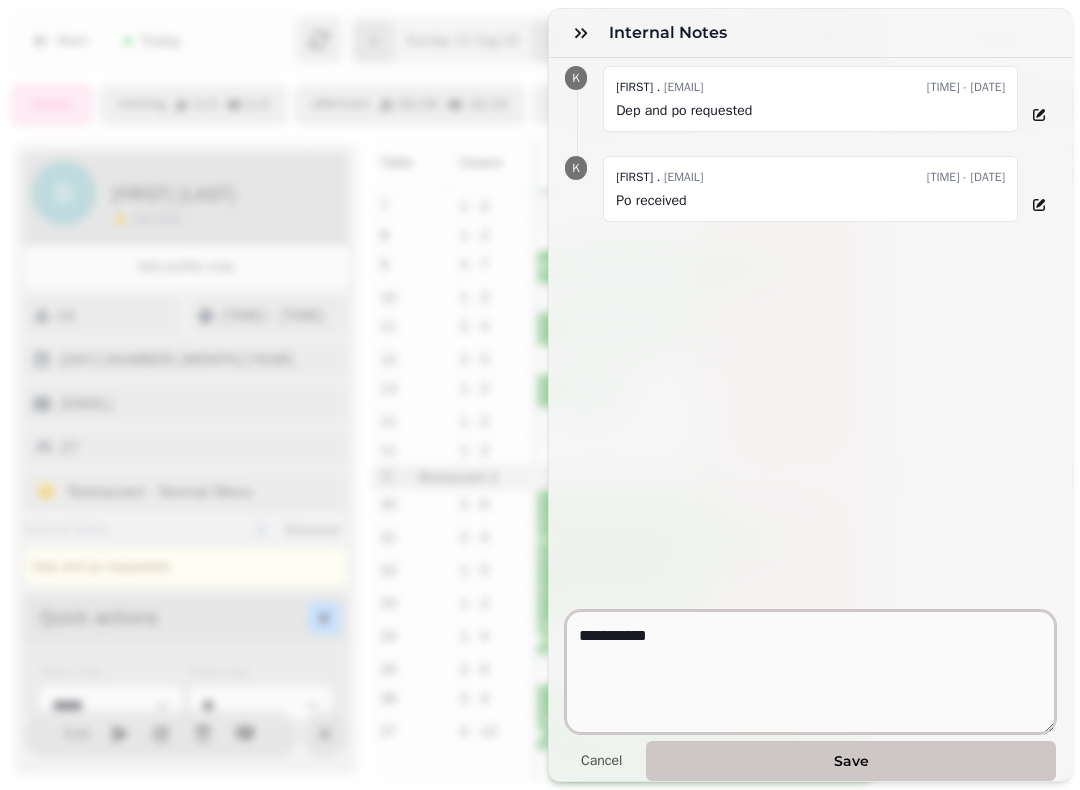 click on "**********" at bounding box center [810, 672] 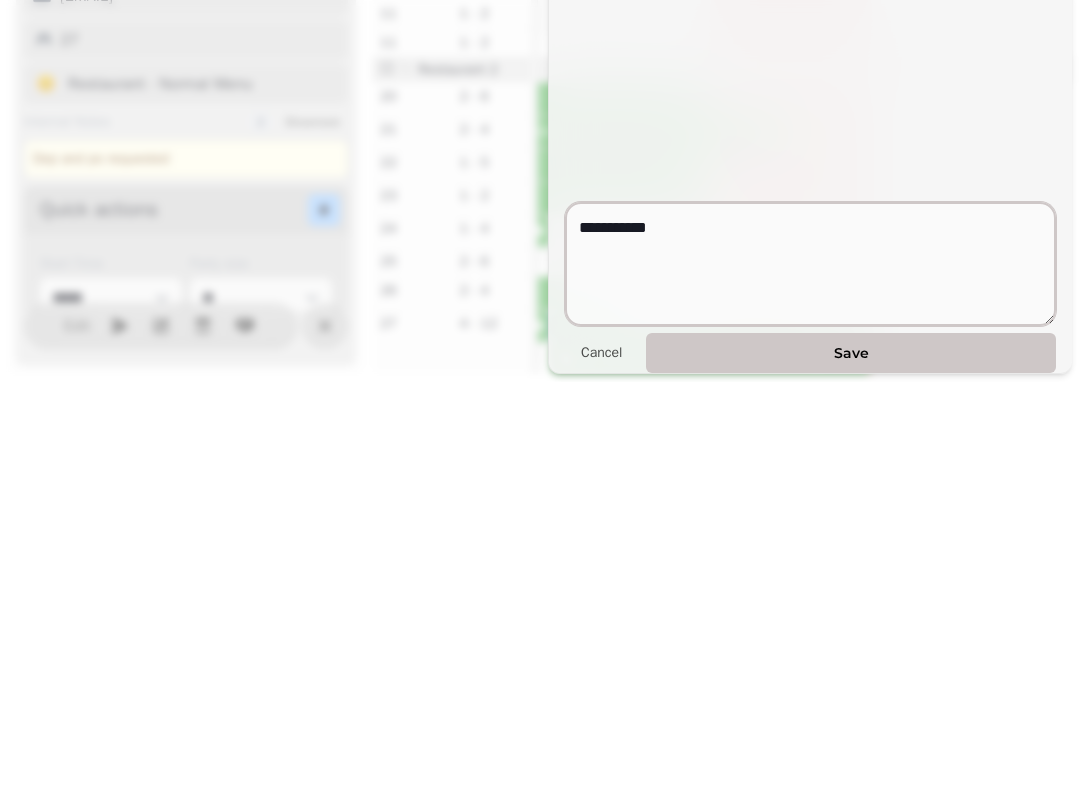 click on "**********" at bounding box center (810, 672) 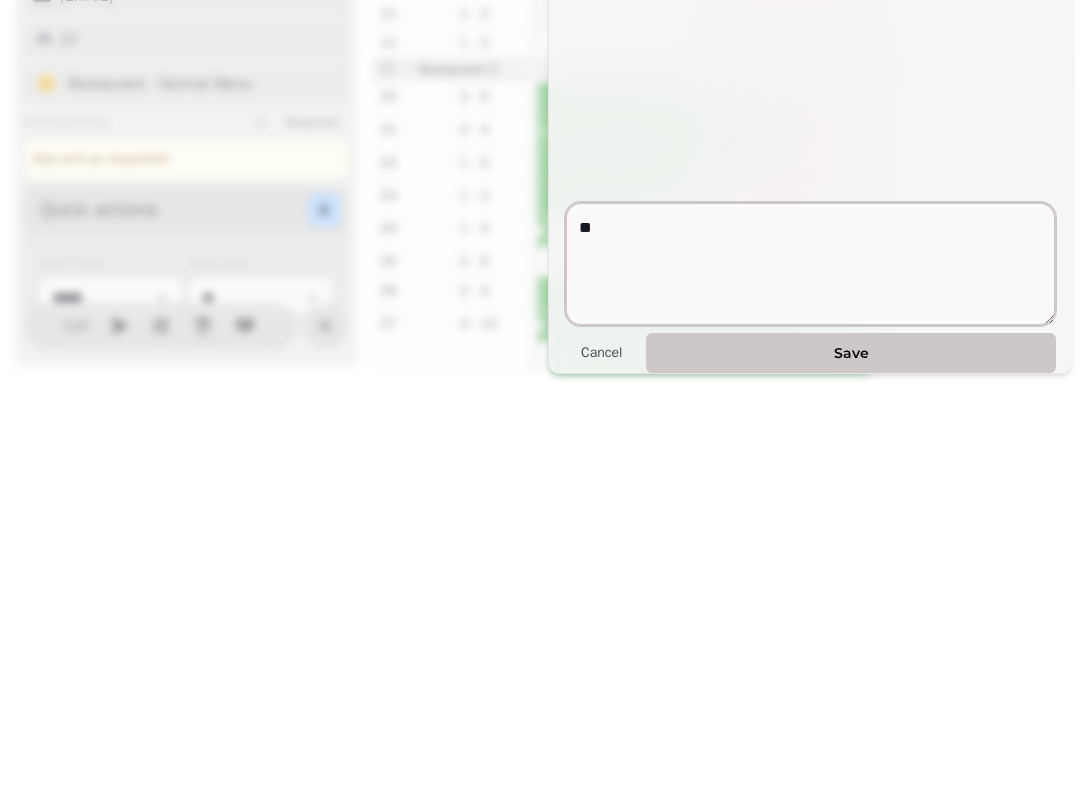 type on "*" 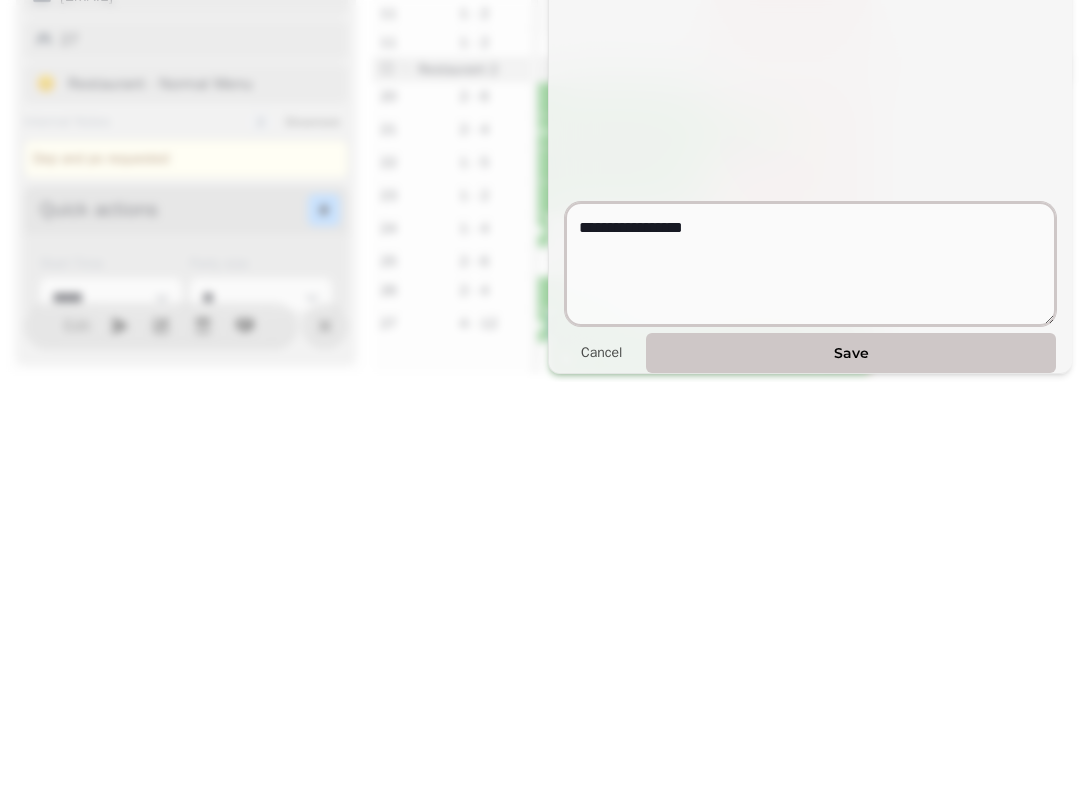 type on "**********" 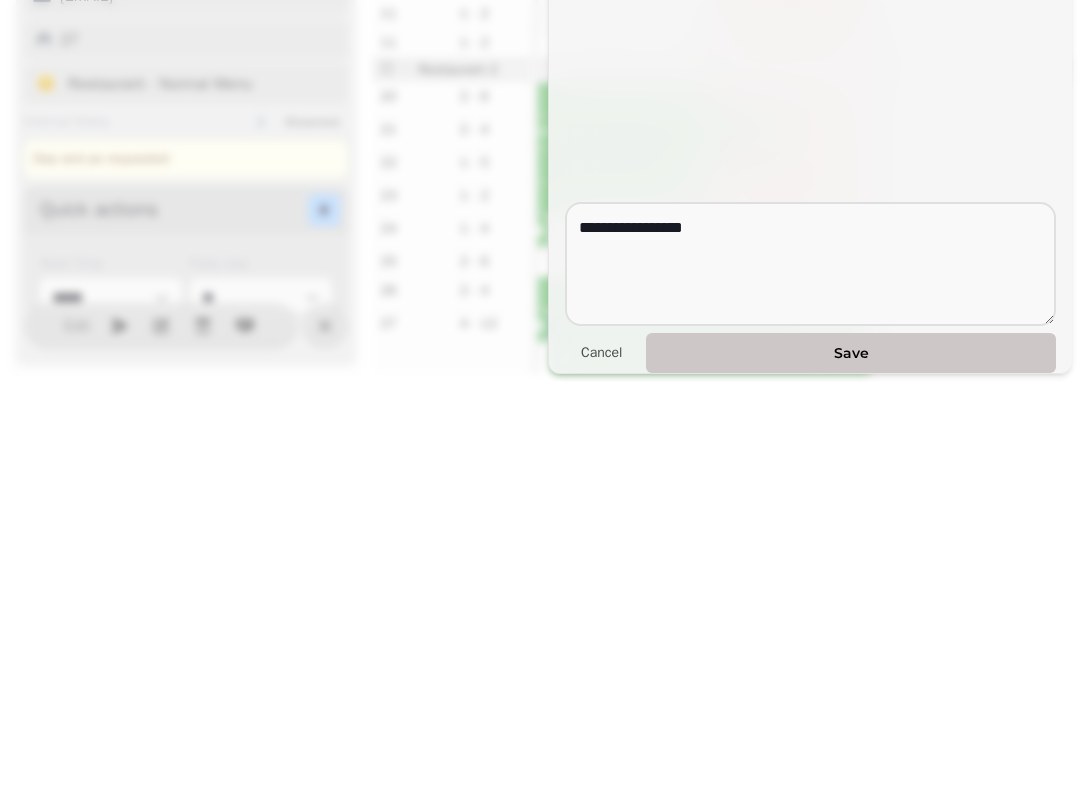 click on "Save" at bounding box center (851, 761) 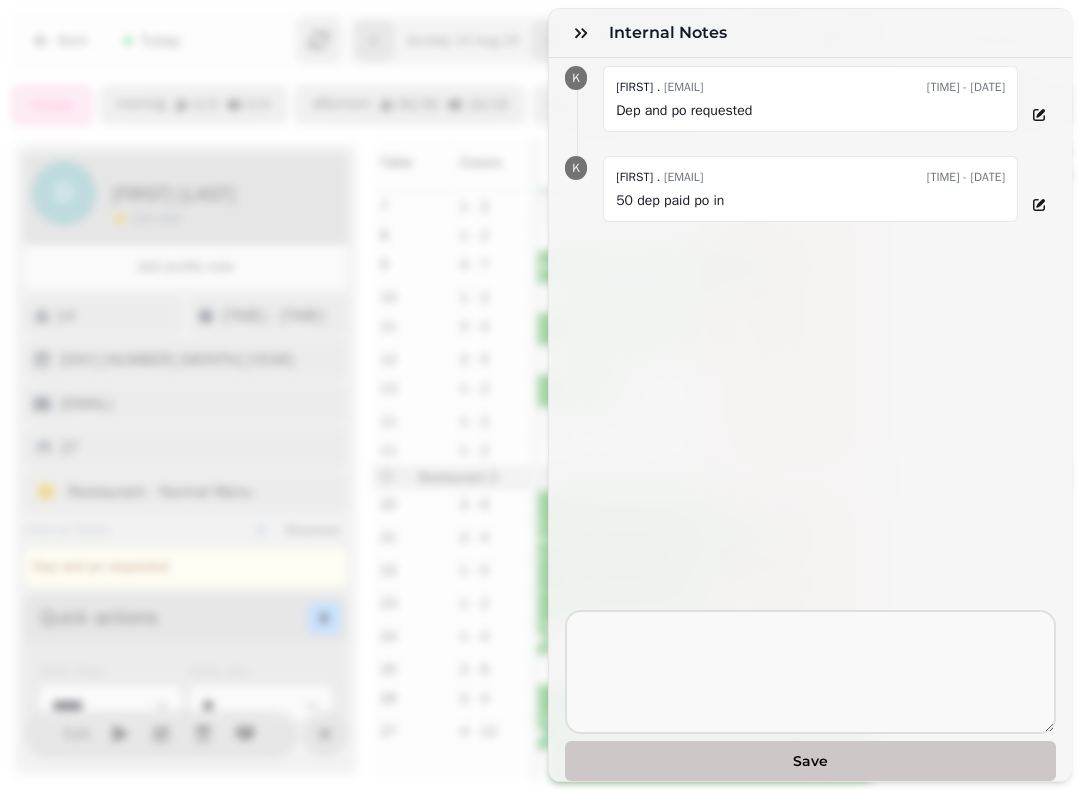 click 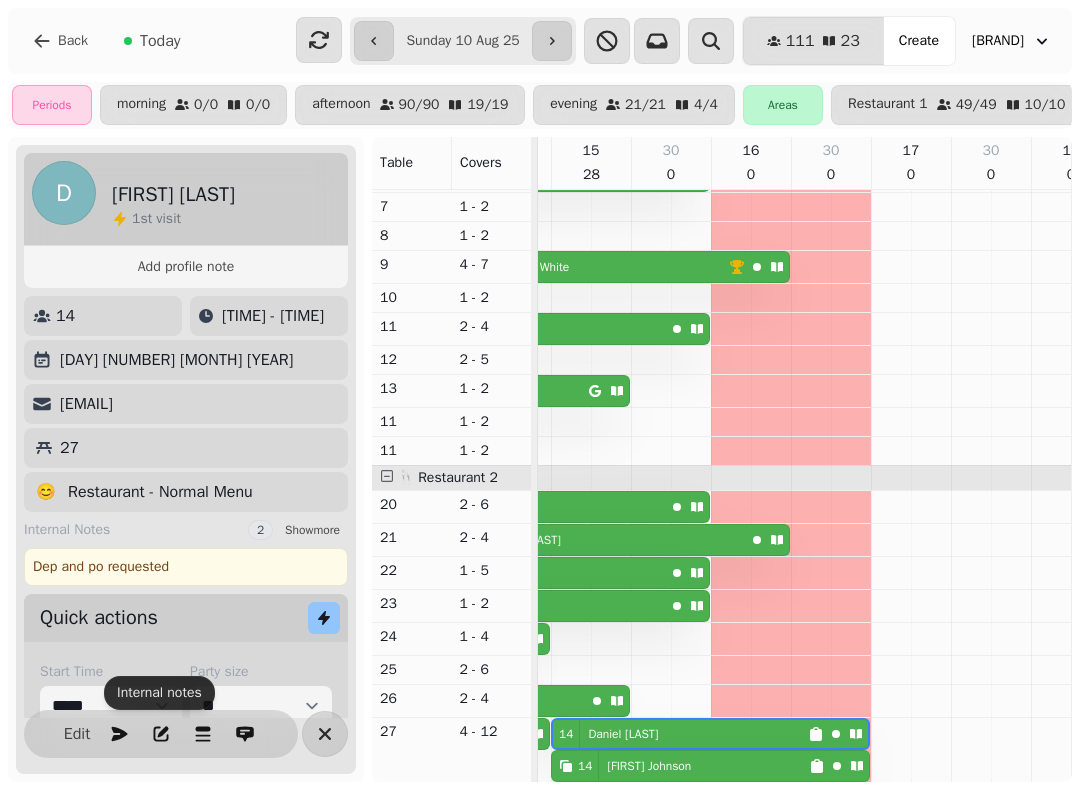click at bounding box center [325, 734] 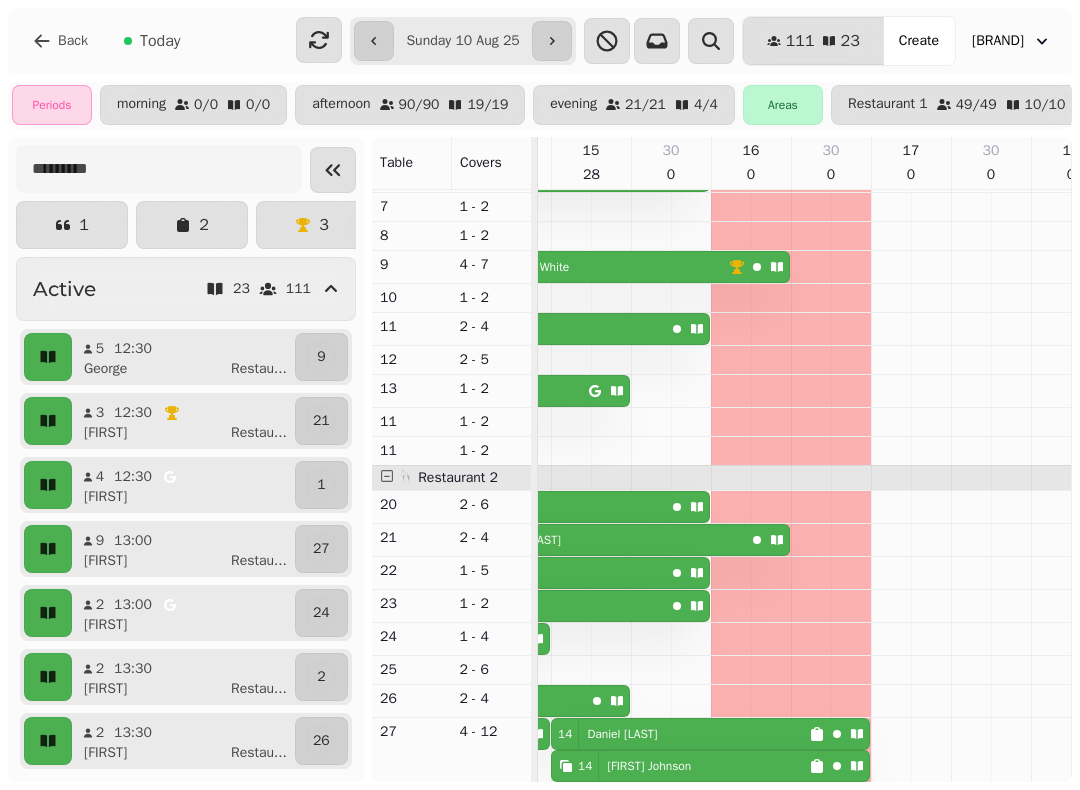 click 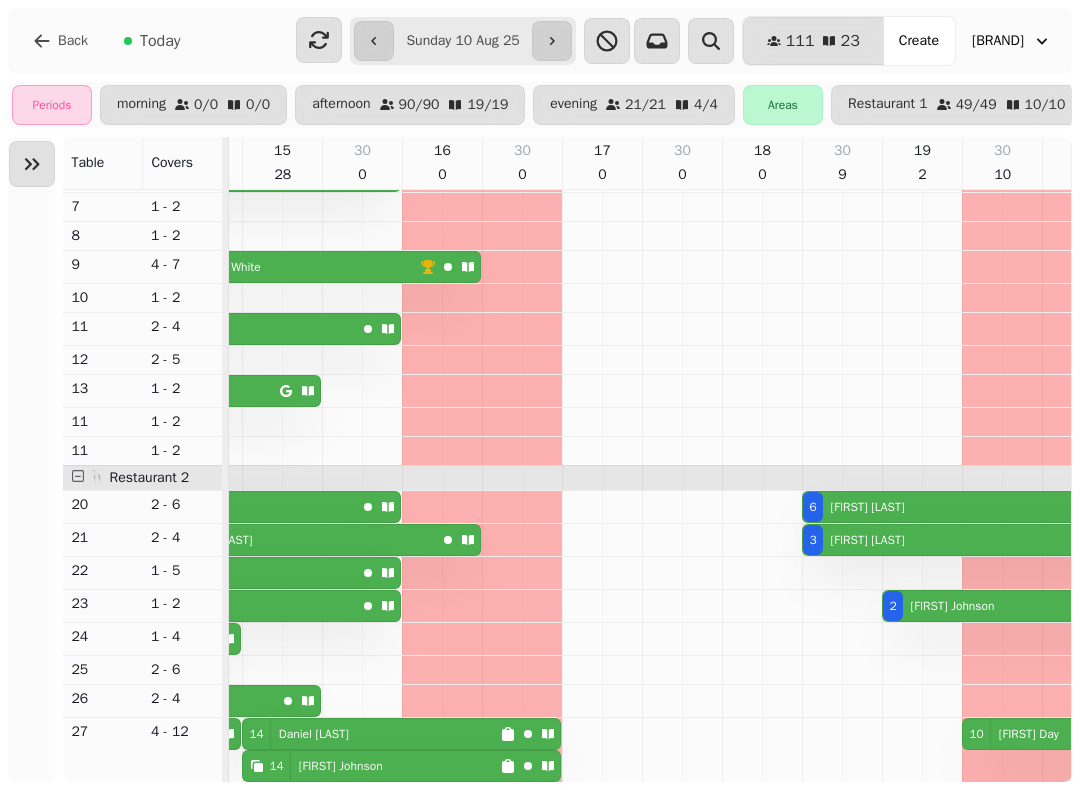 click on "**********" at bounding box center (462, 41) 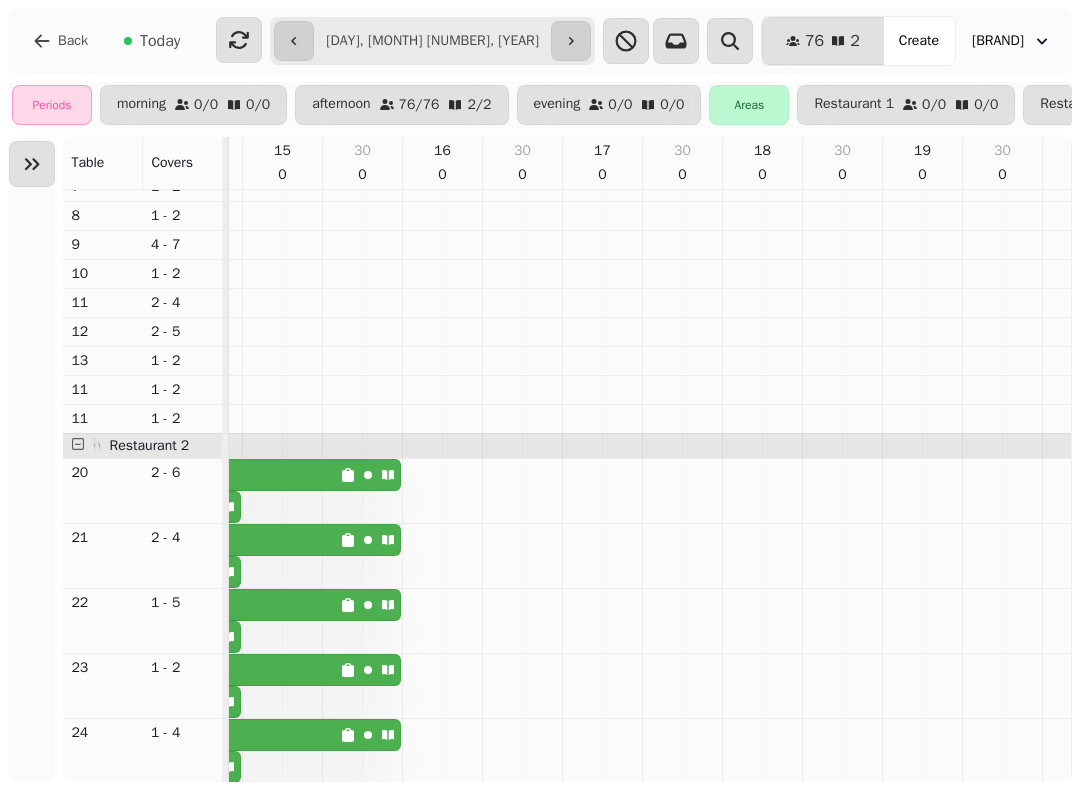 scroll, scrollTop: 96, scrollLeft: 0, axis: vertical 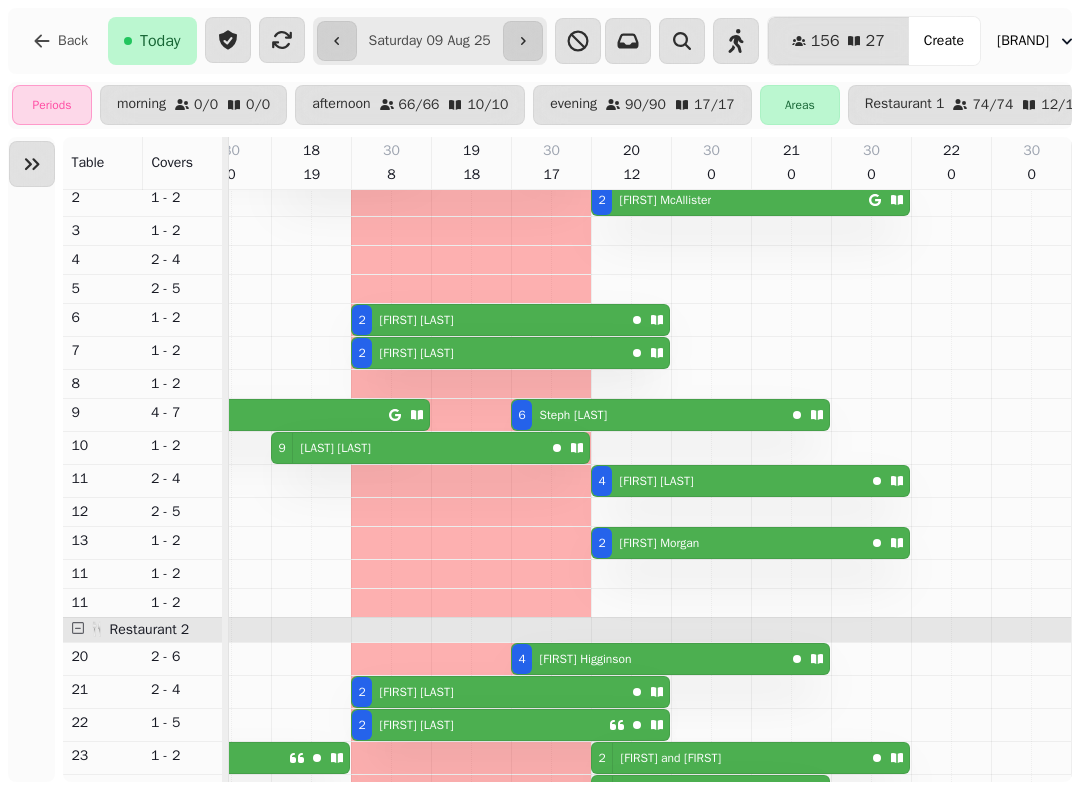 click on "**********" at bounding box center [430, 41] 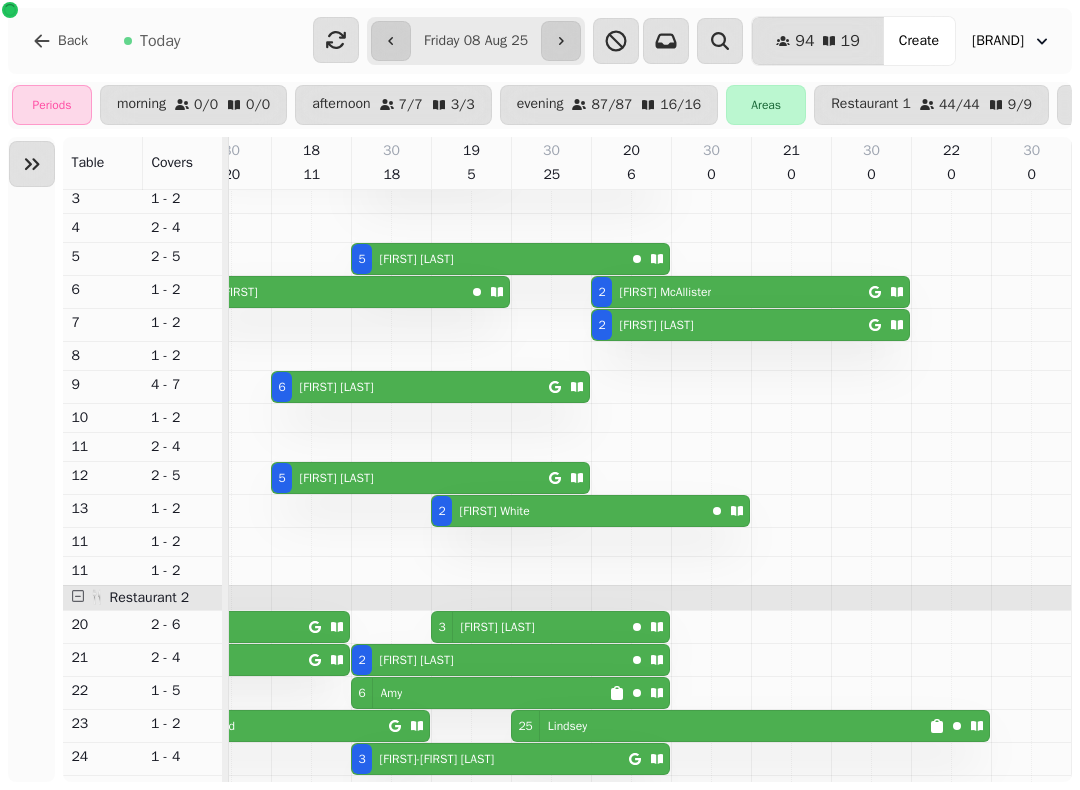scroll, scrollTop: 129, scrollLeft: 918, axis: both 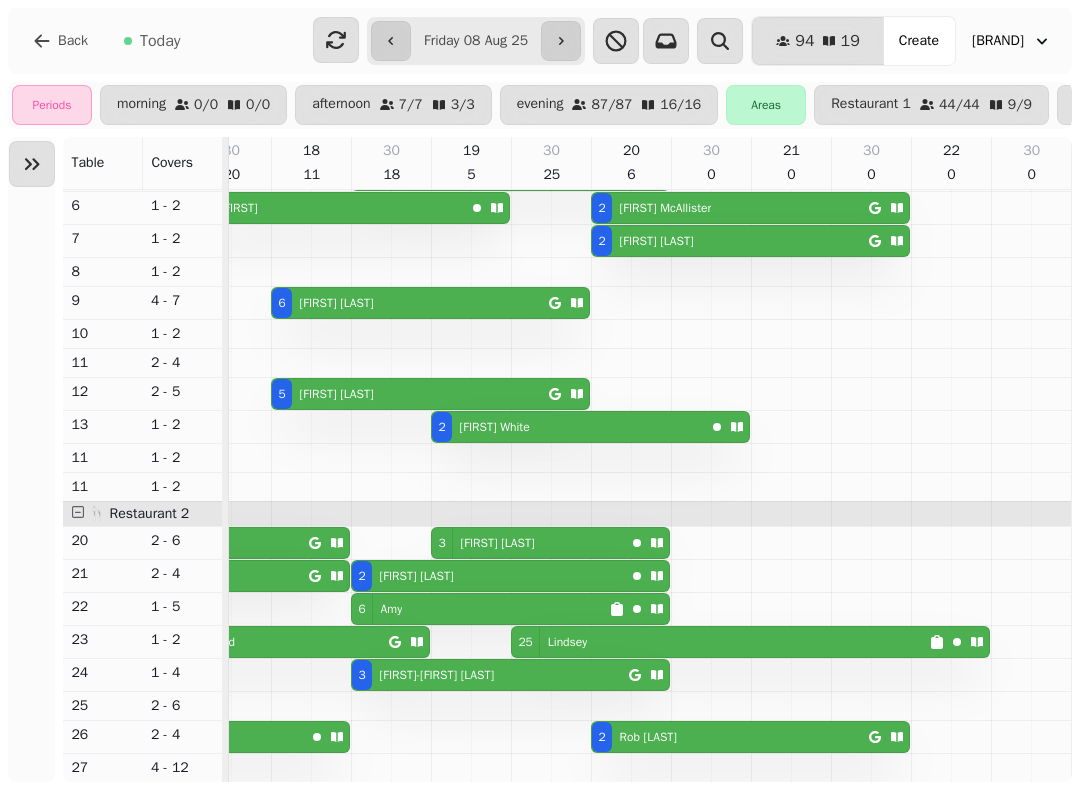 click on "Lindsey" at bounding box center (568, 642) 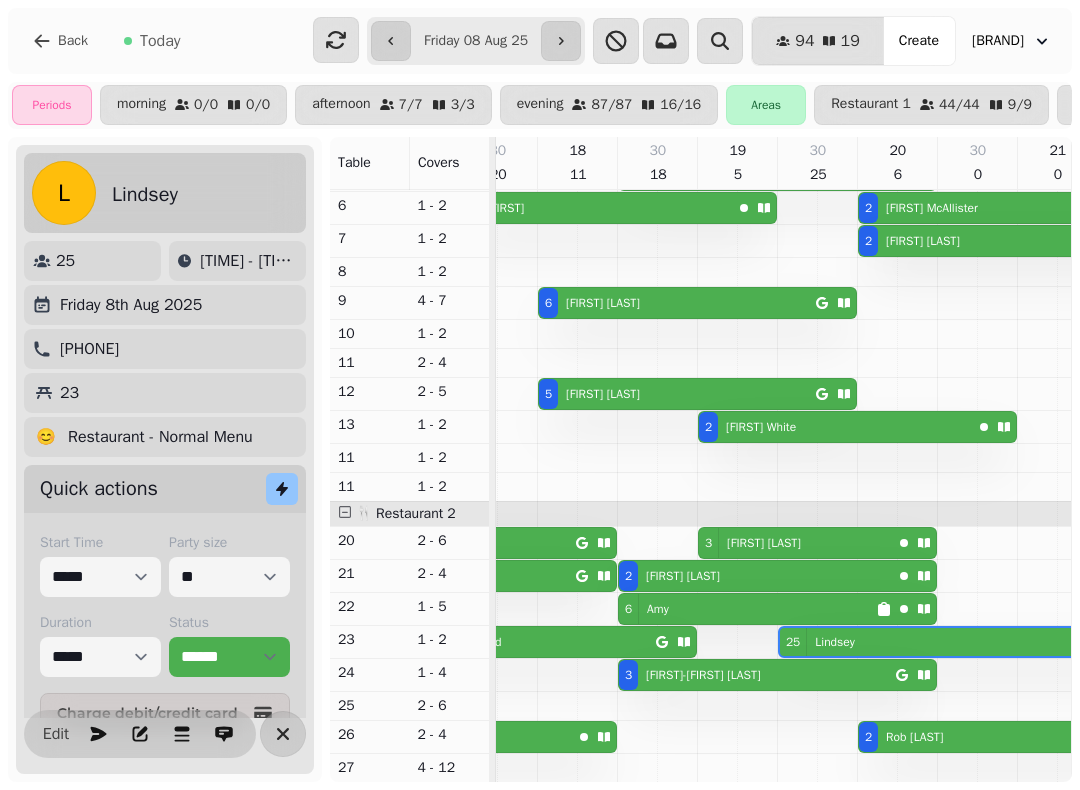 scroll, scrollTop: 0, scrollLeft: 921, axis: horizontal 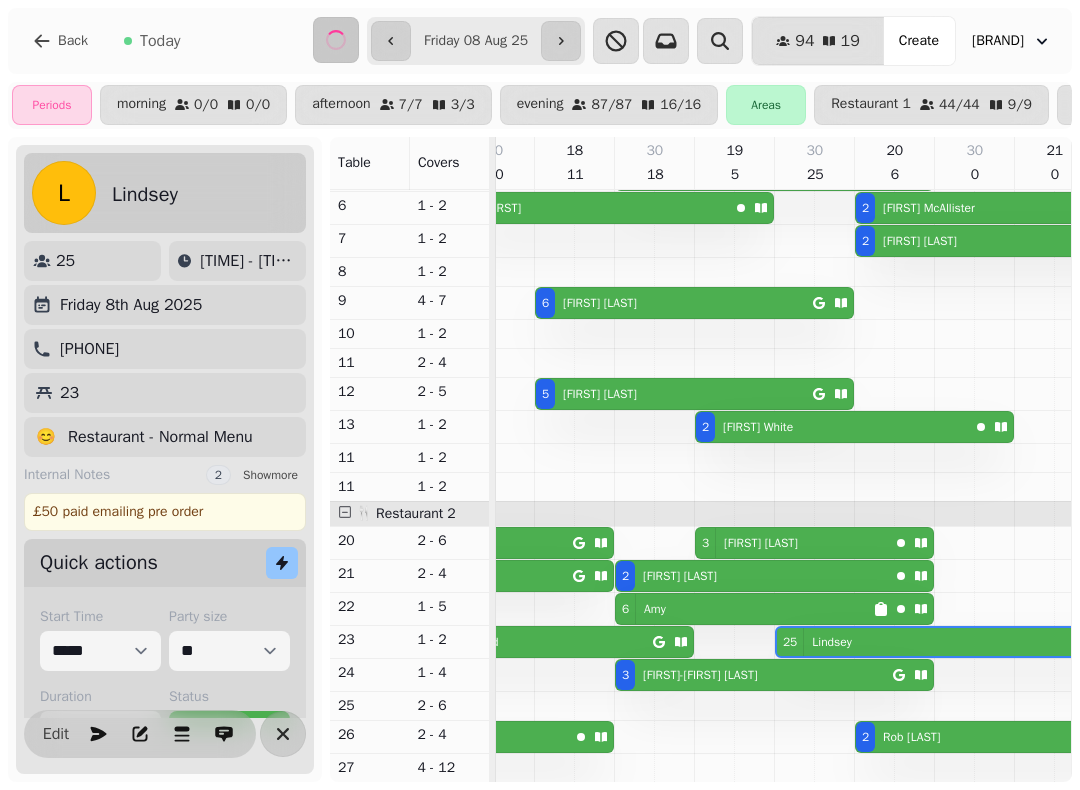 click 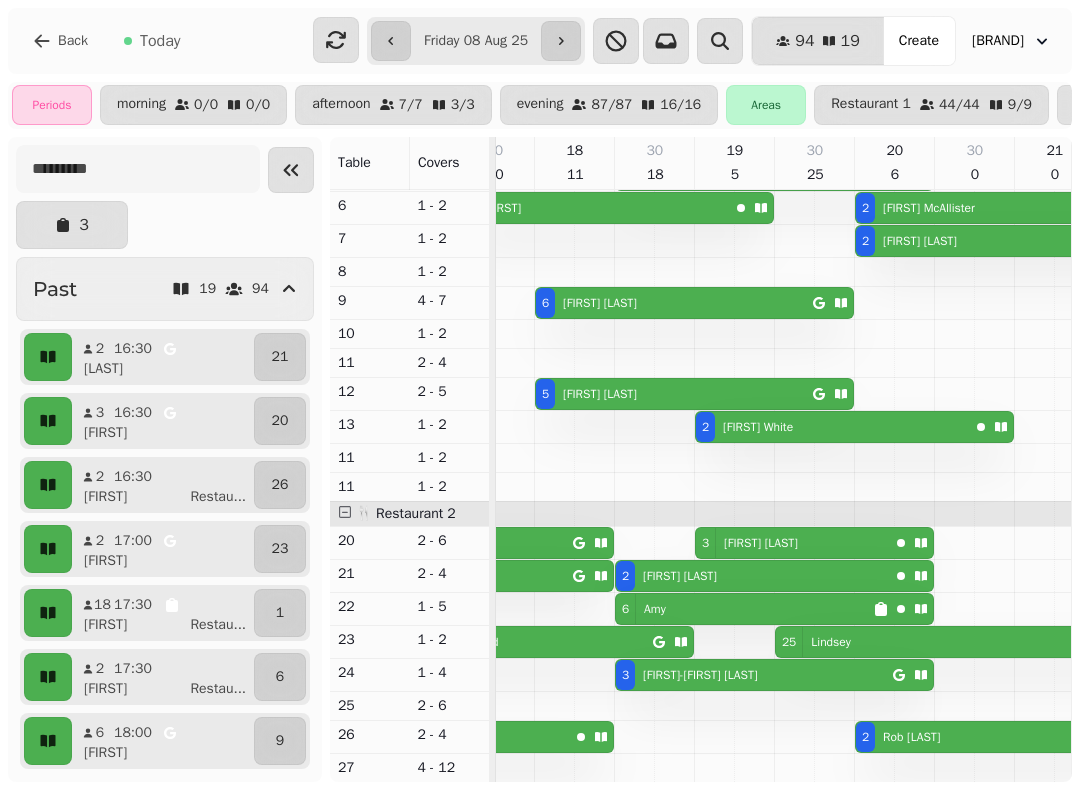click 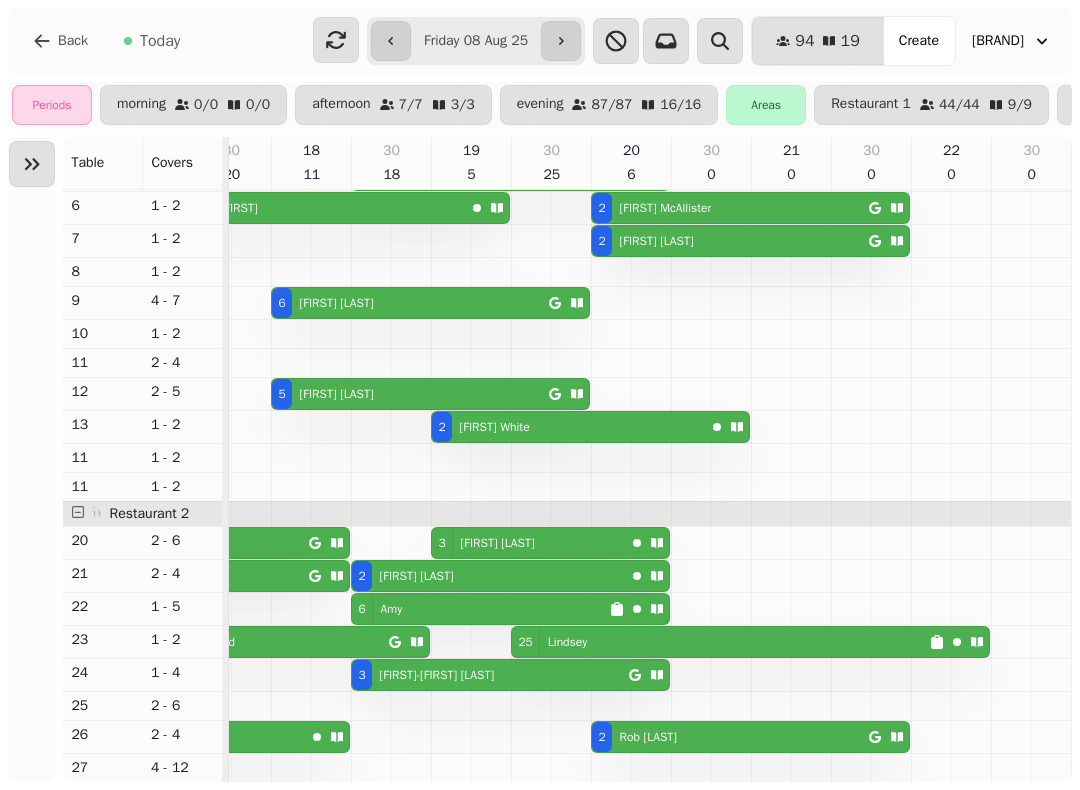 scroll, scrollTop: 0, scrollLeft: 918, axis: horizontal 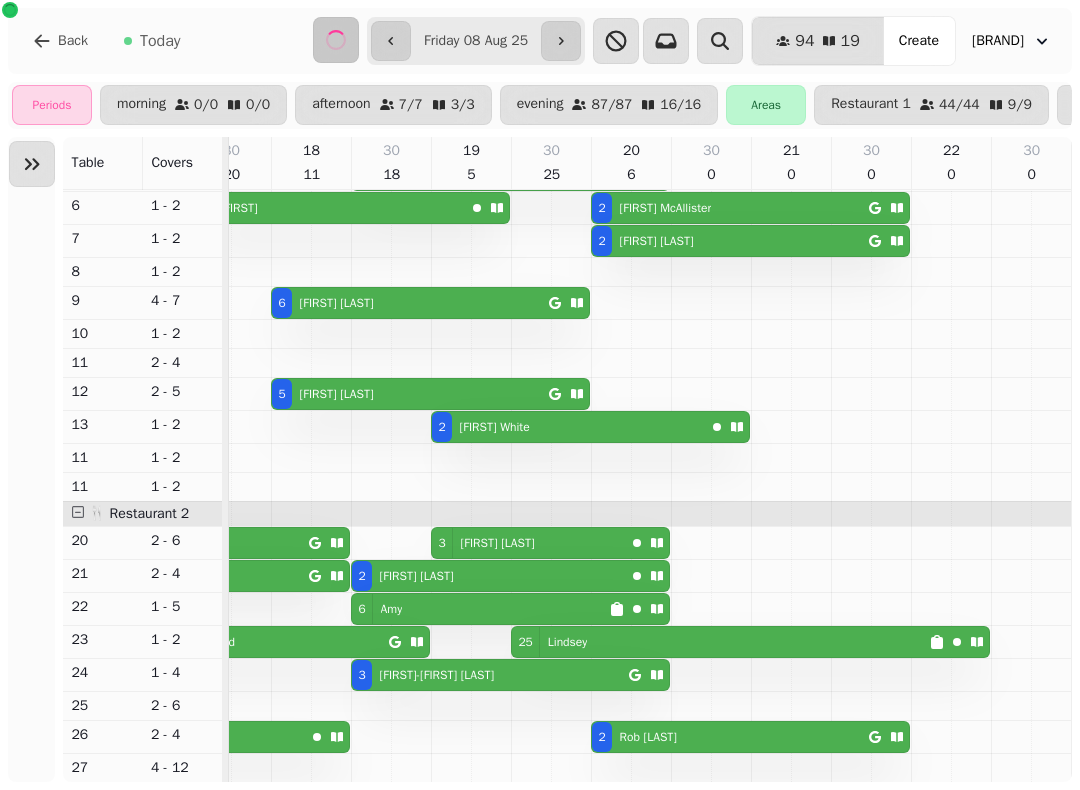 click on "**********" at bounding box center [476, 41] 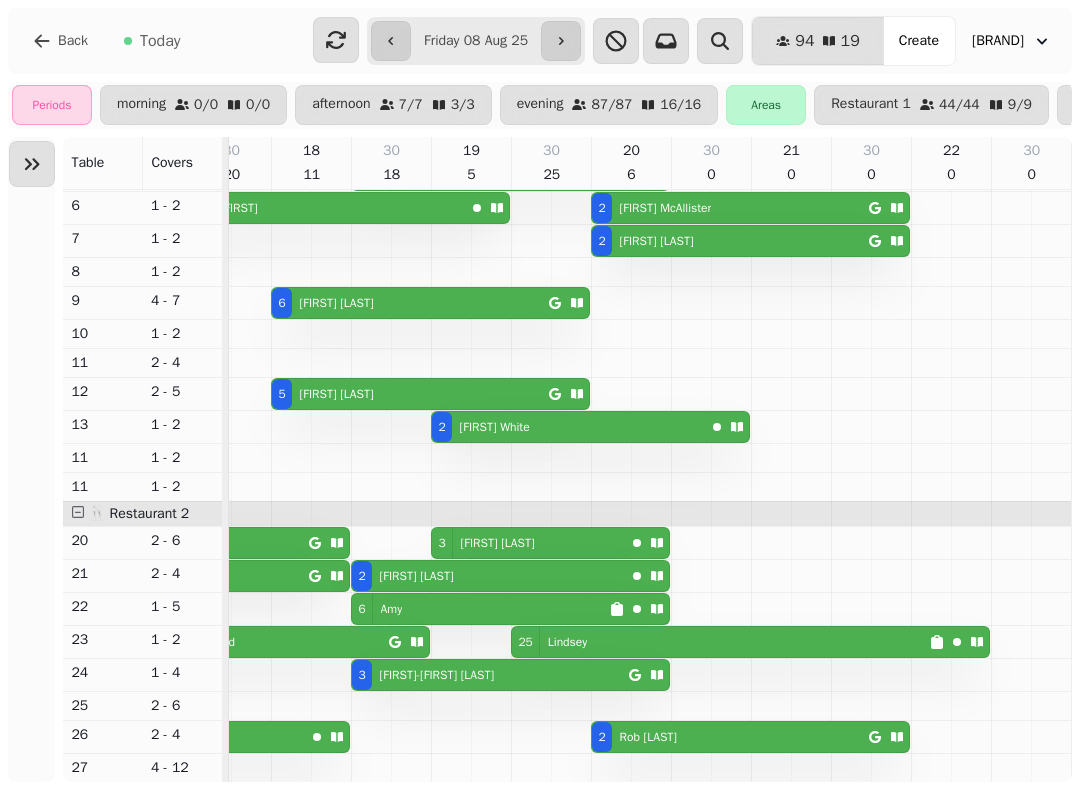 type on "**********" 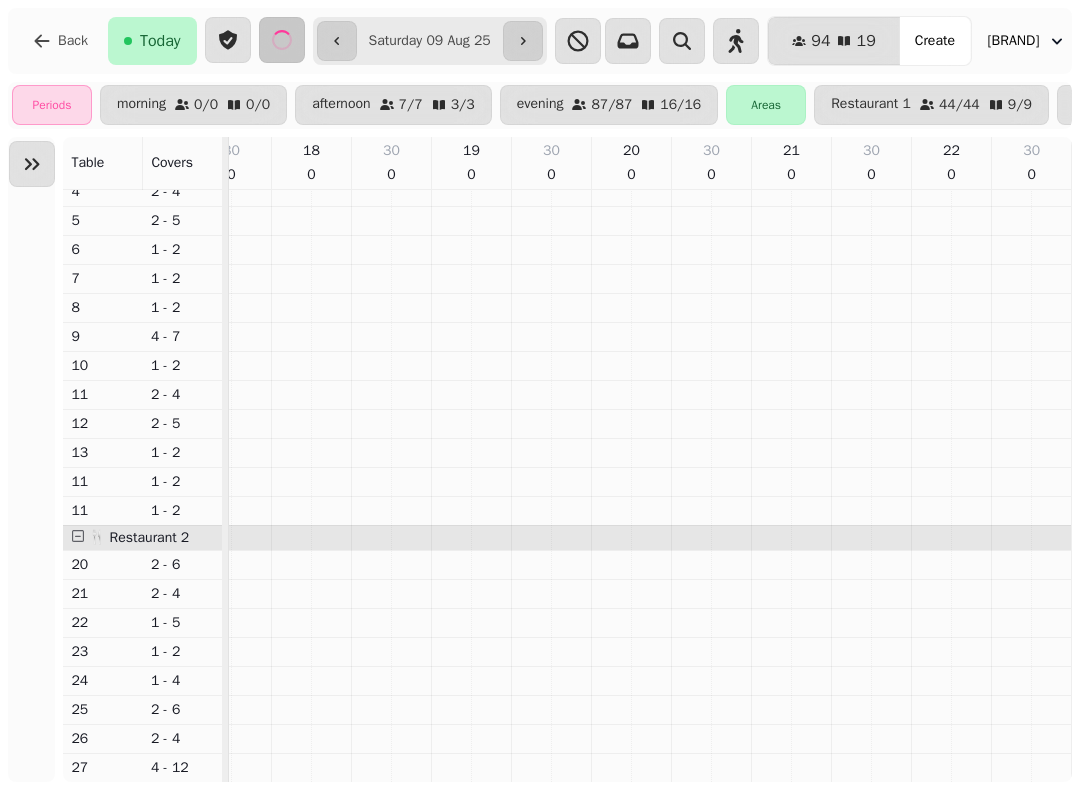 scroll, scrollTop: 96, scrollLeft: 0, axis: vertical 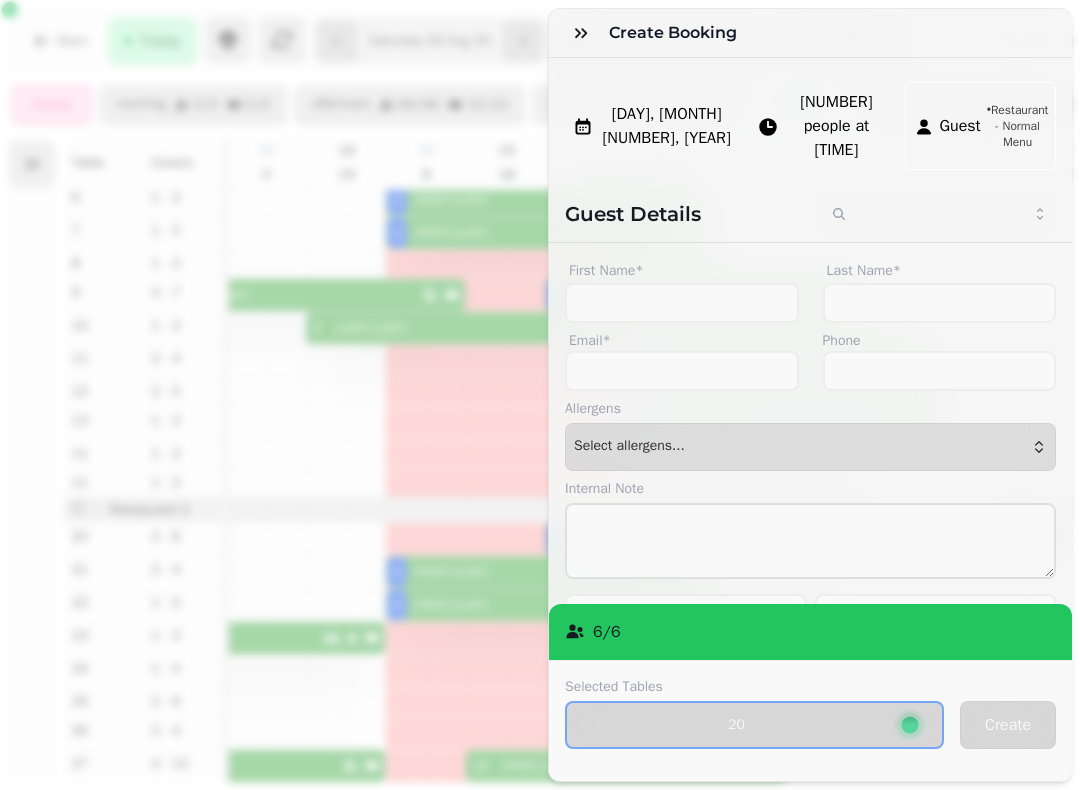 click 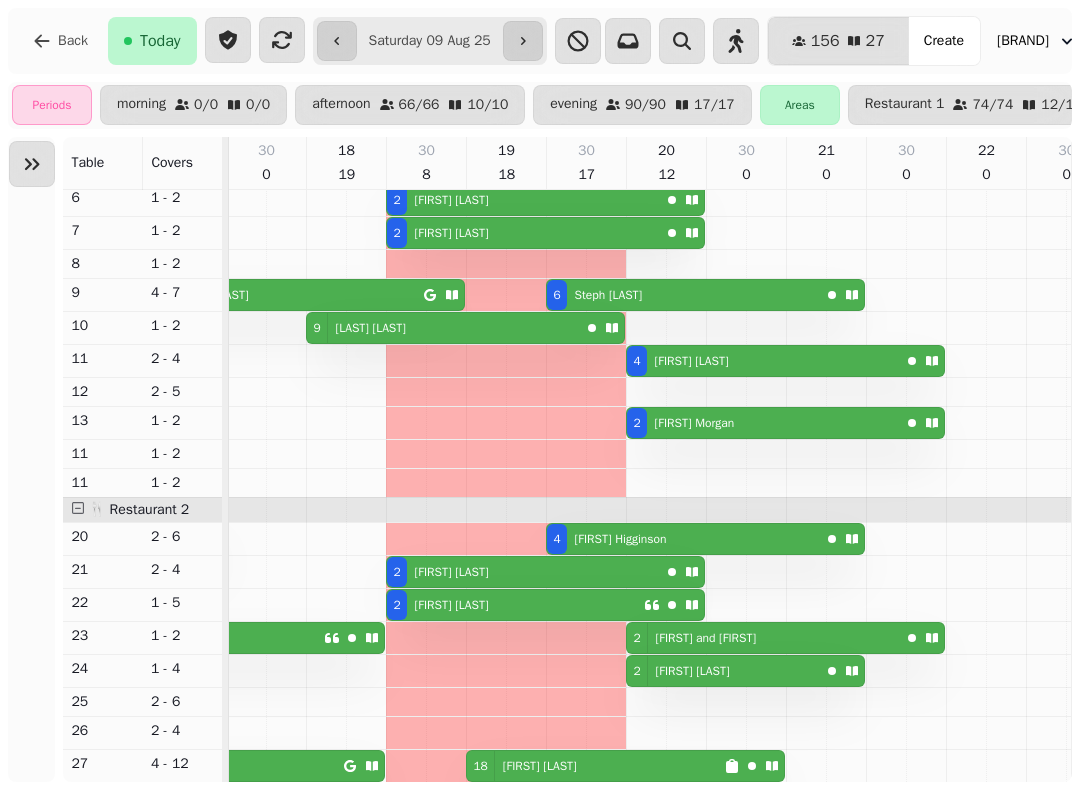 scroll, scrollTop: 216, scrollLeft: 633, axis: both 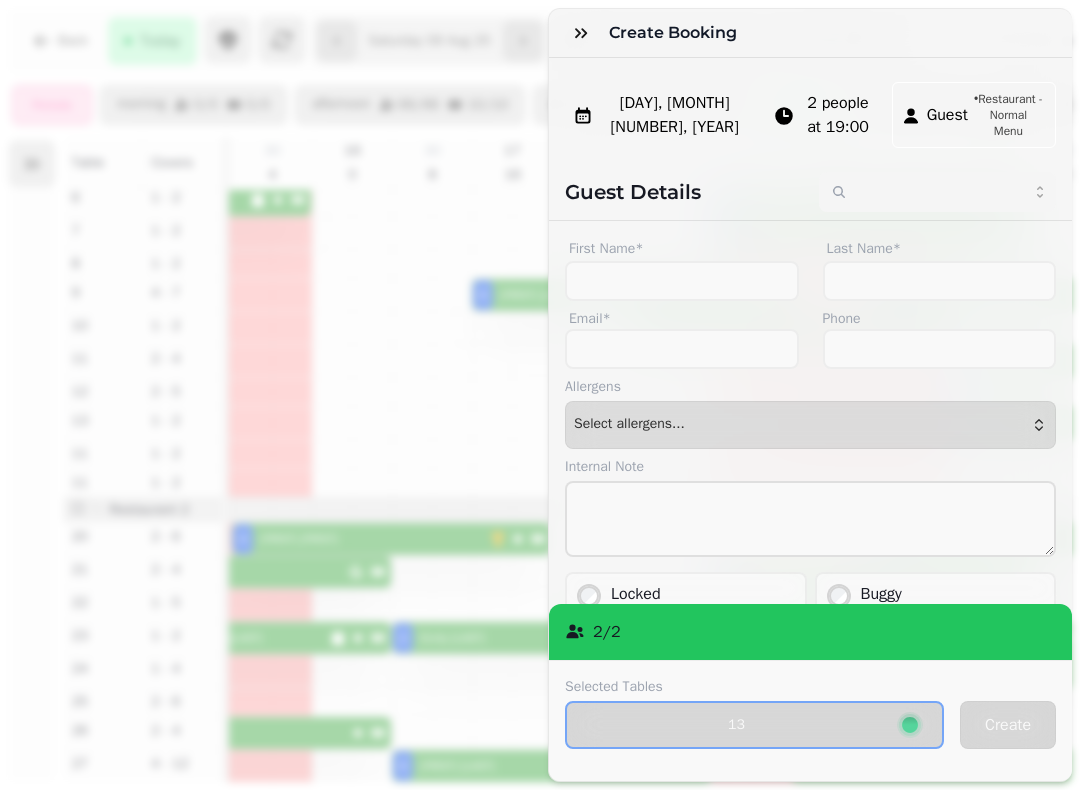 click 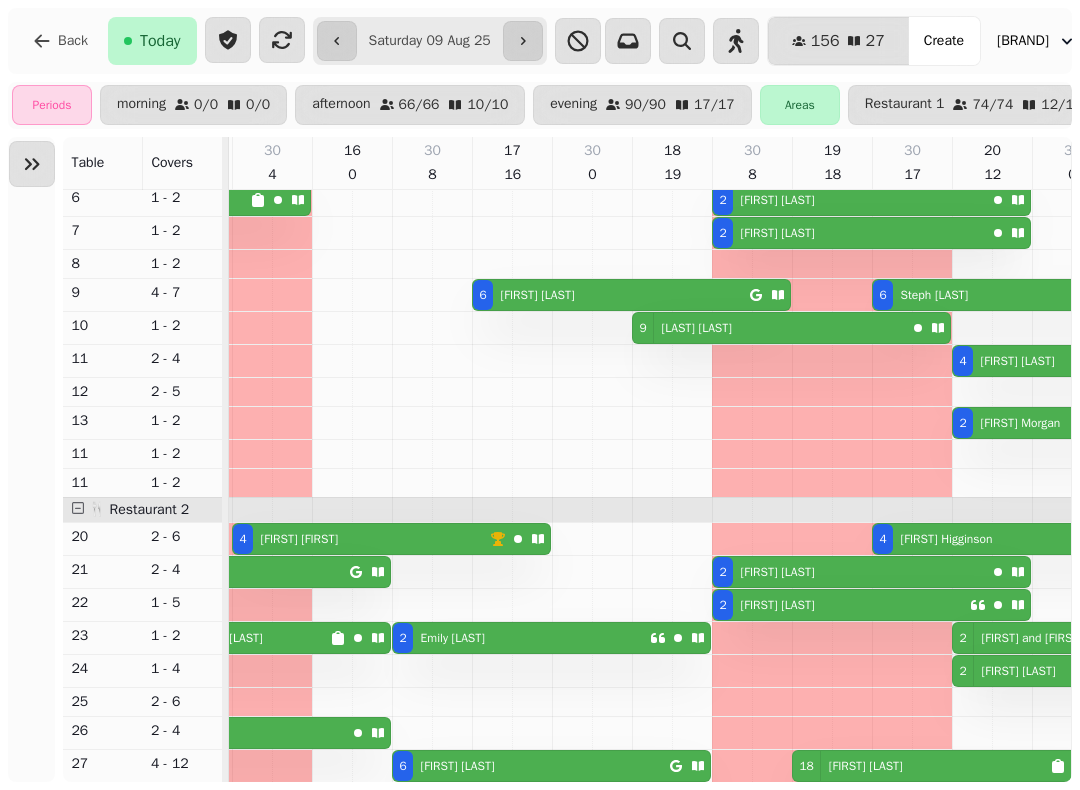click at bounding box center [32, 164] 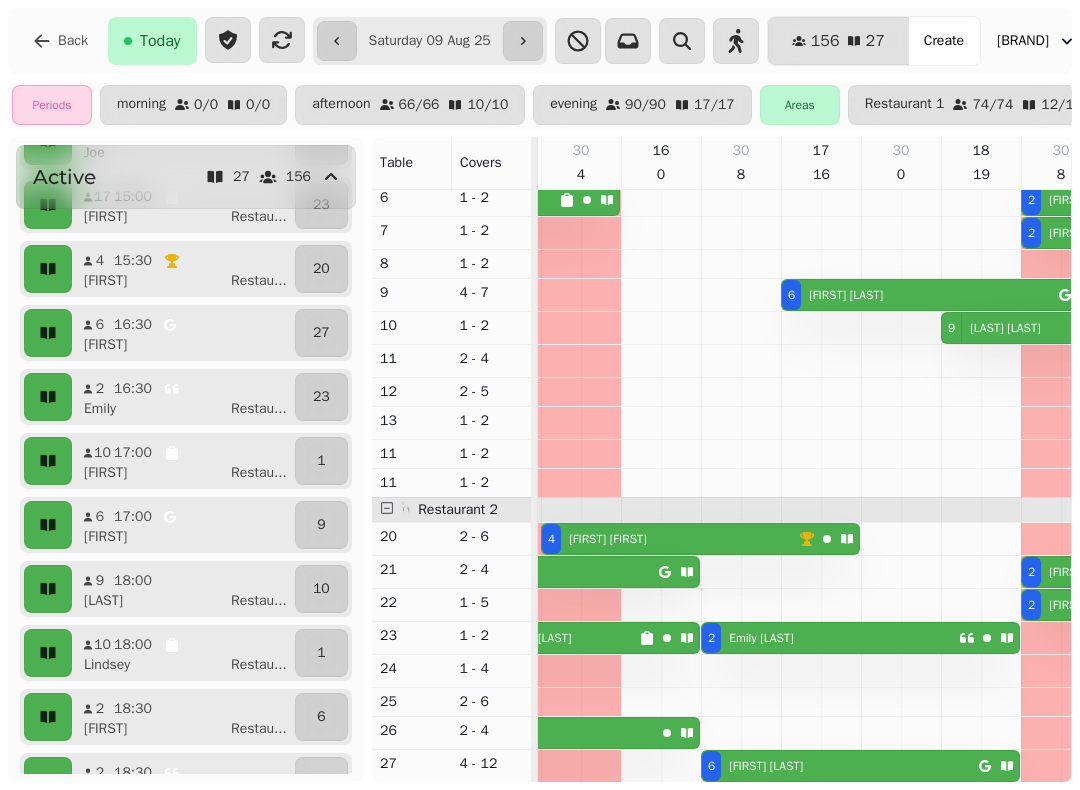 scroll, scrollTop: 543, scrollLeft: 0, axis: vertical 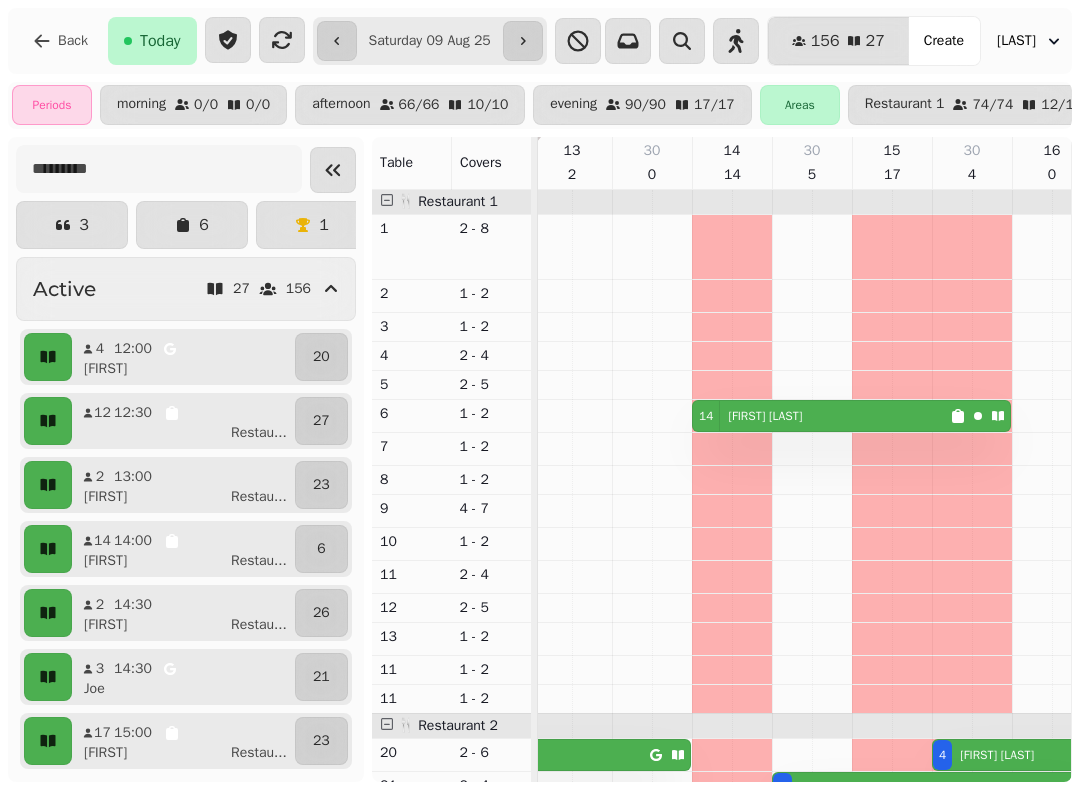 click 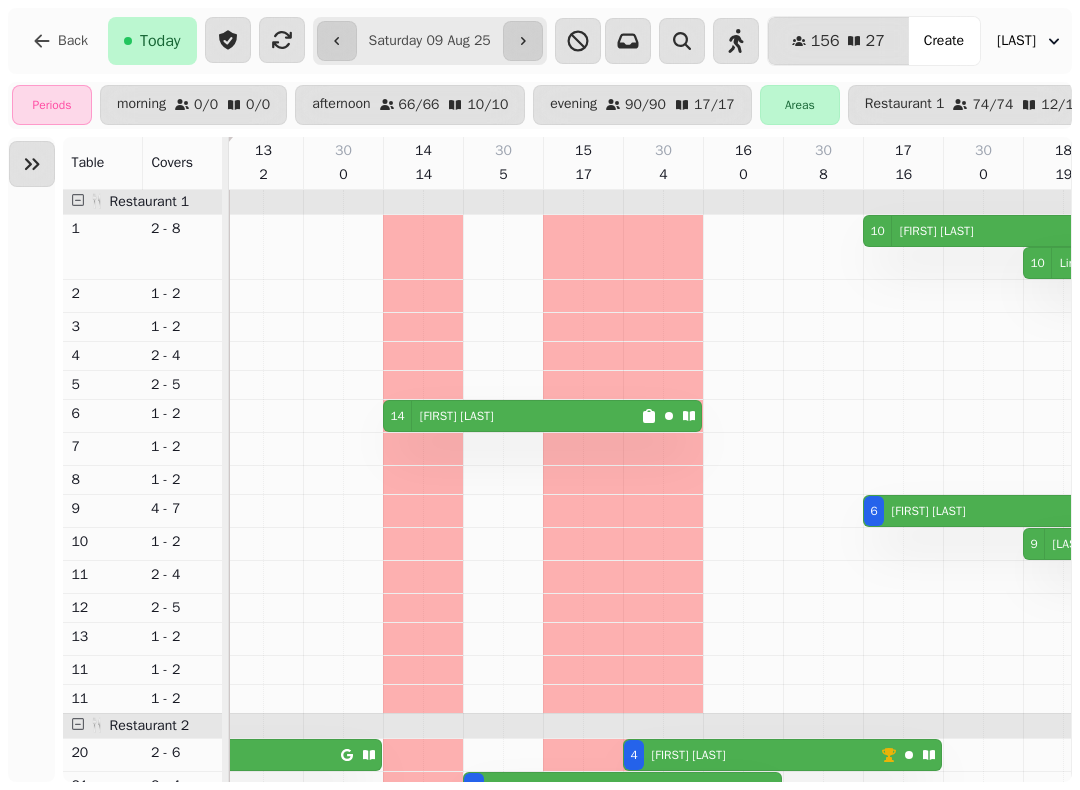 click on "Create" at bounding box center (944, 41) 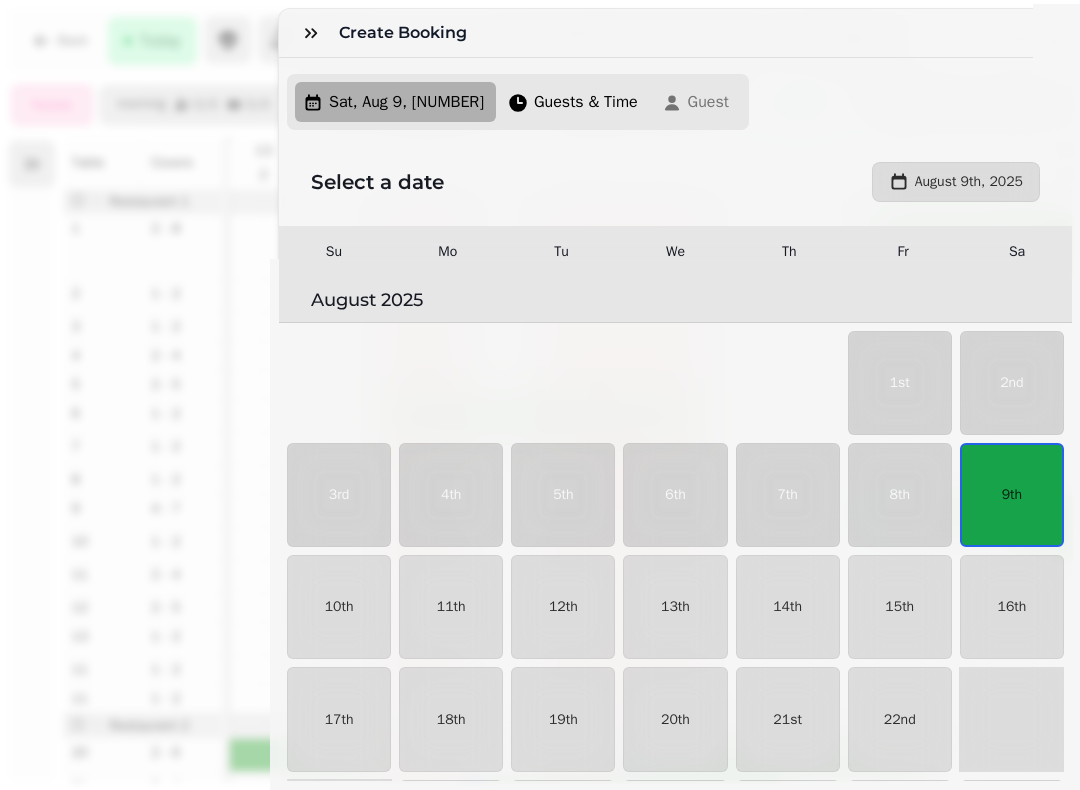 click on "9th" at bounding box center (1012, 495) 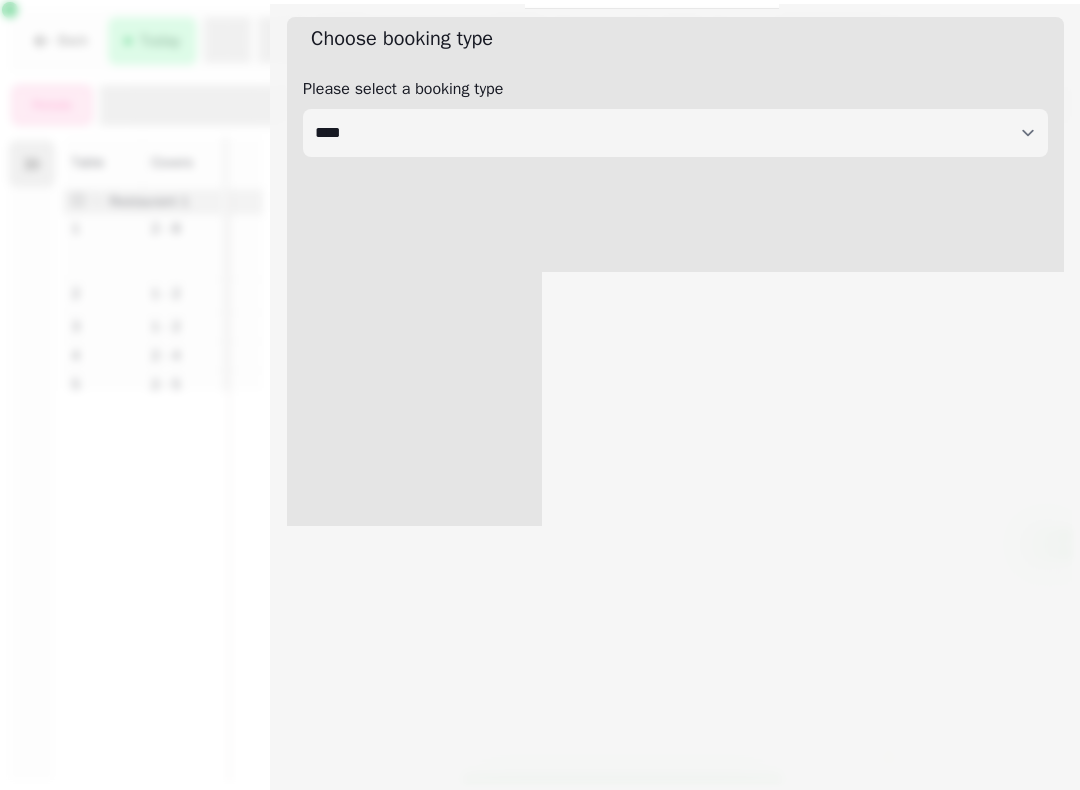 select on "****" 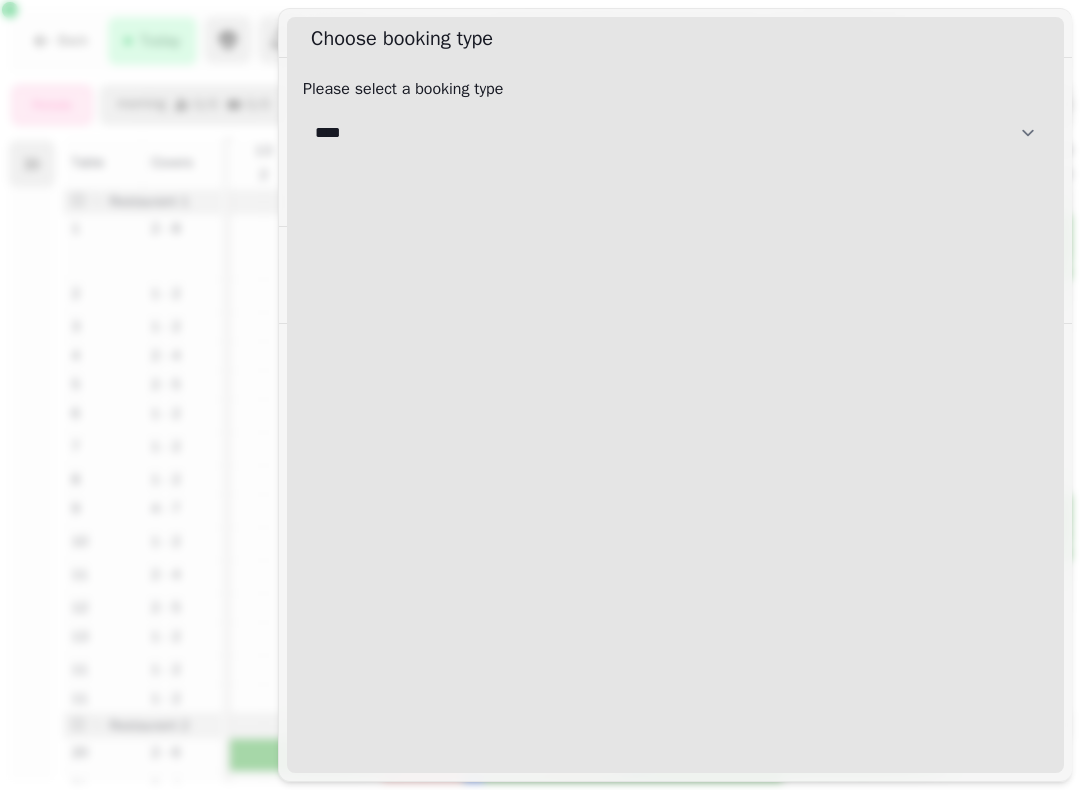 click on "**********" at bounding box center [675, 133] 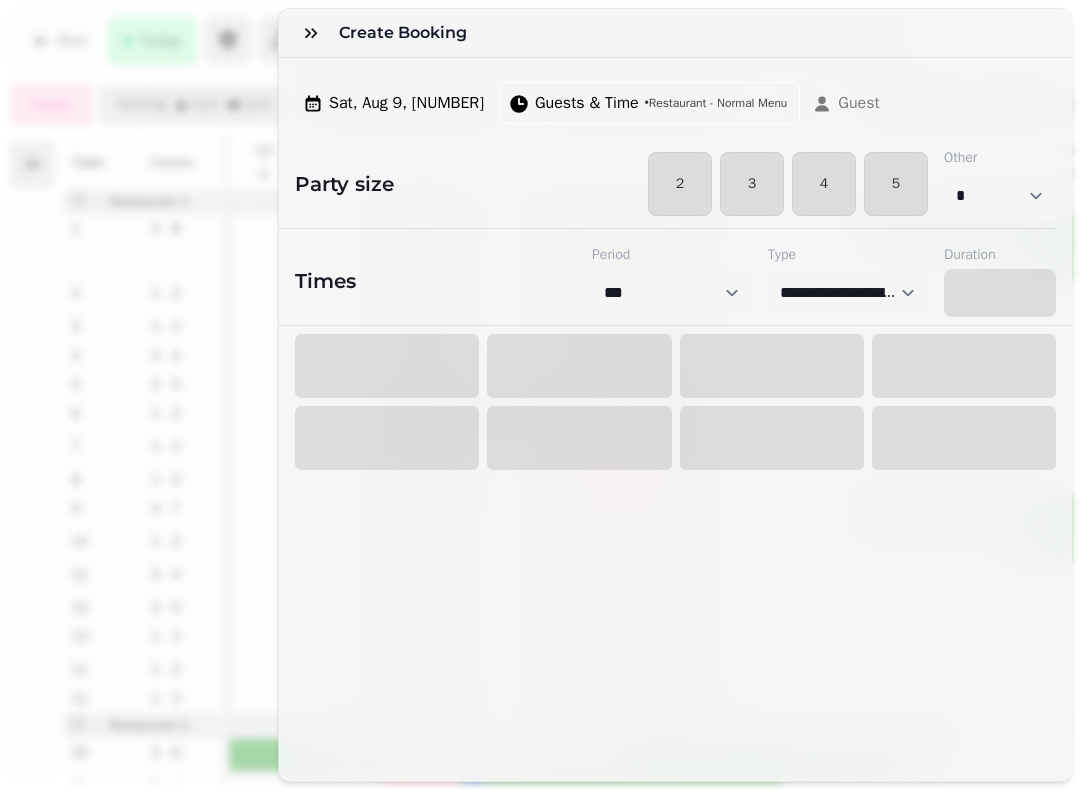 select on "****" 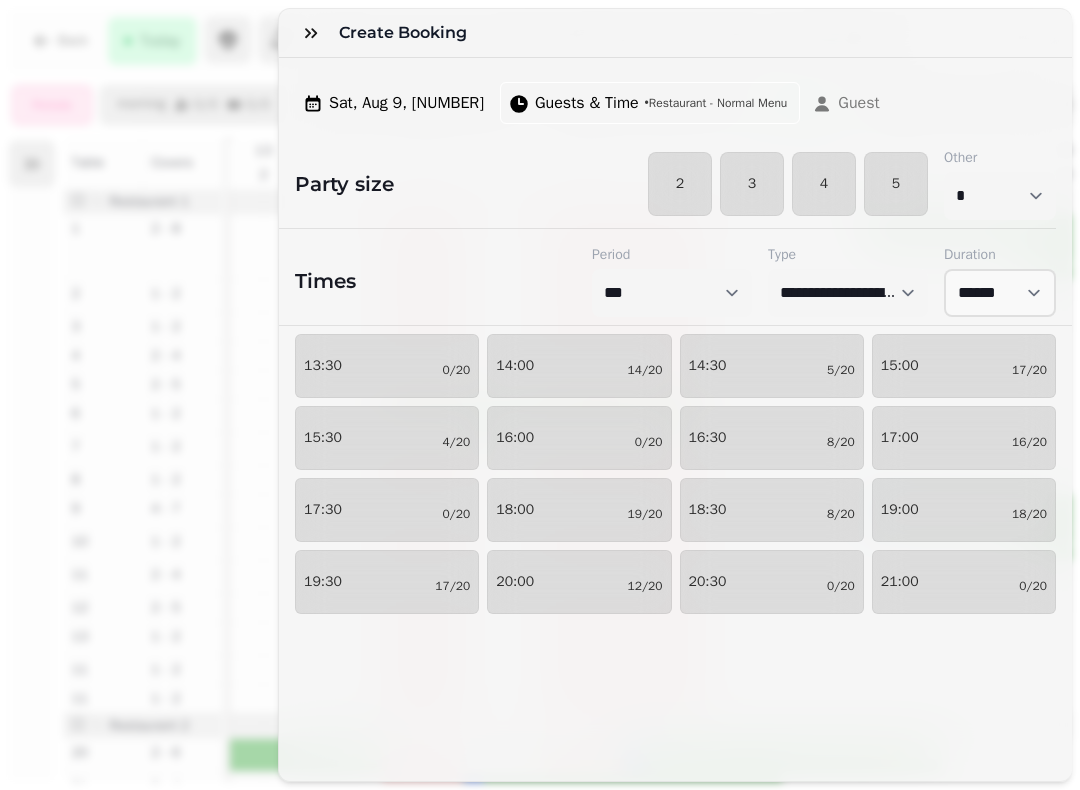 click on "2" at bounding box center (680, 184) 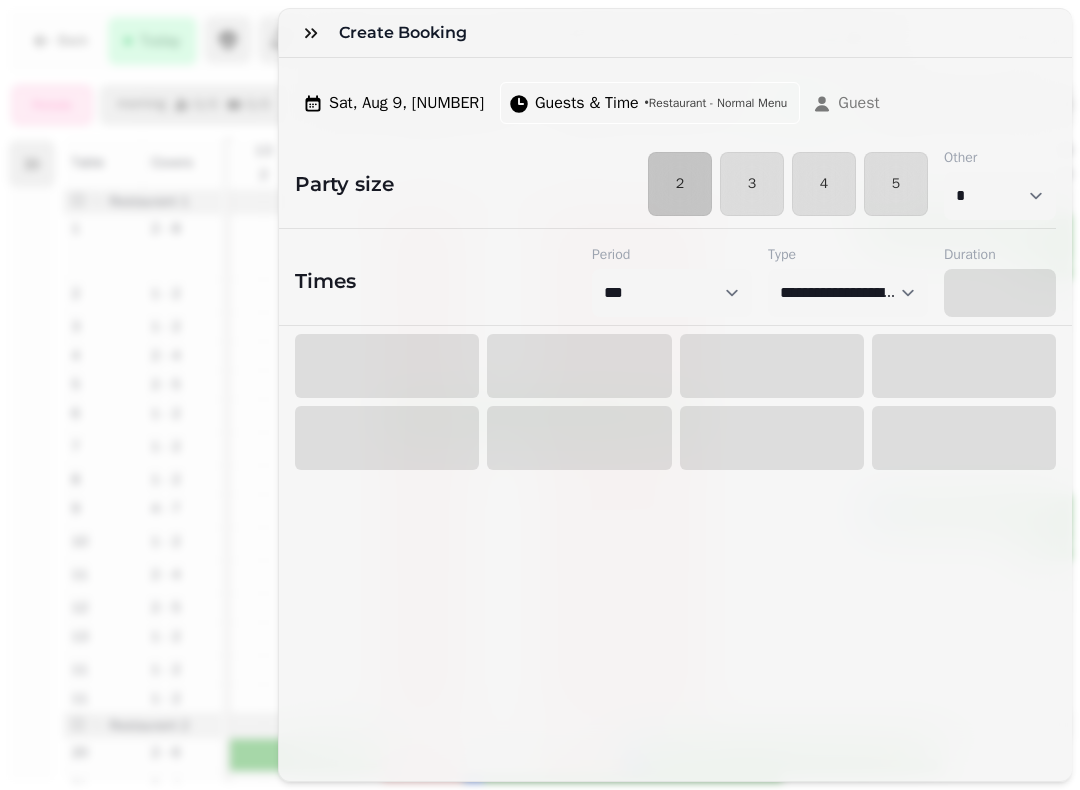 select on "****" 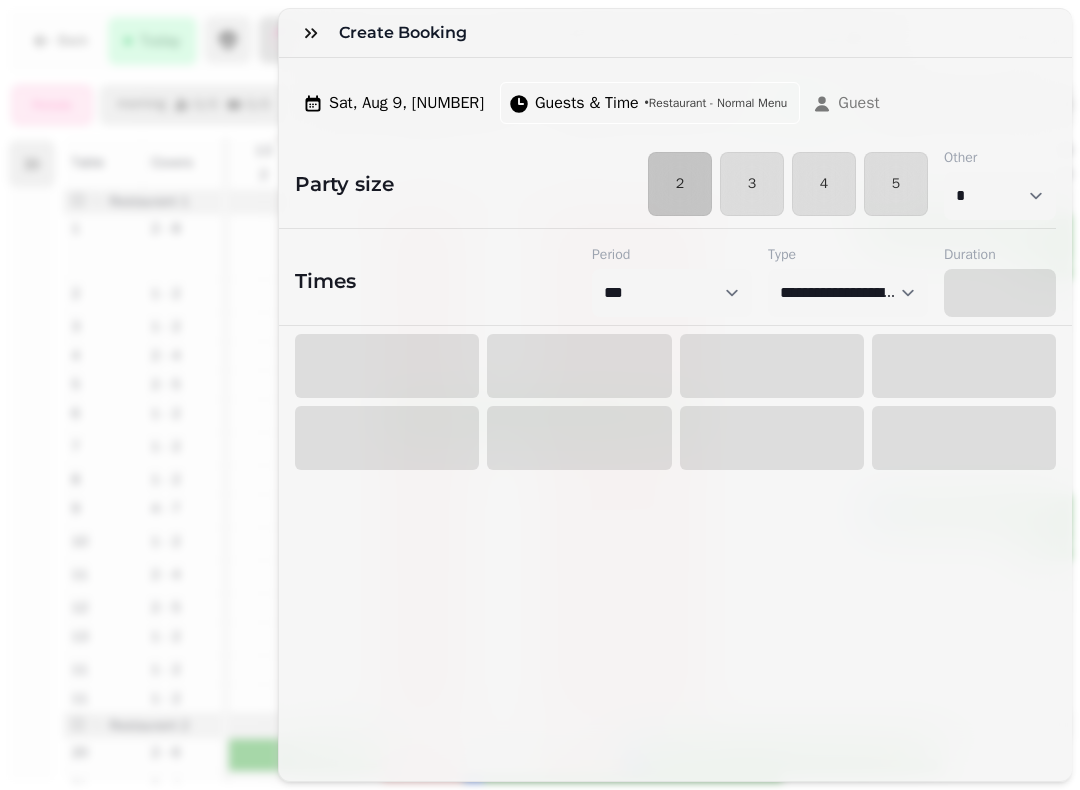 click at bounding box center [311, 33] 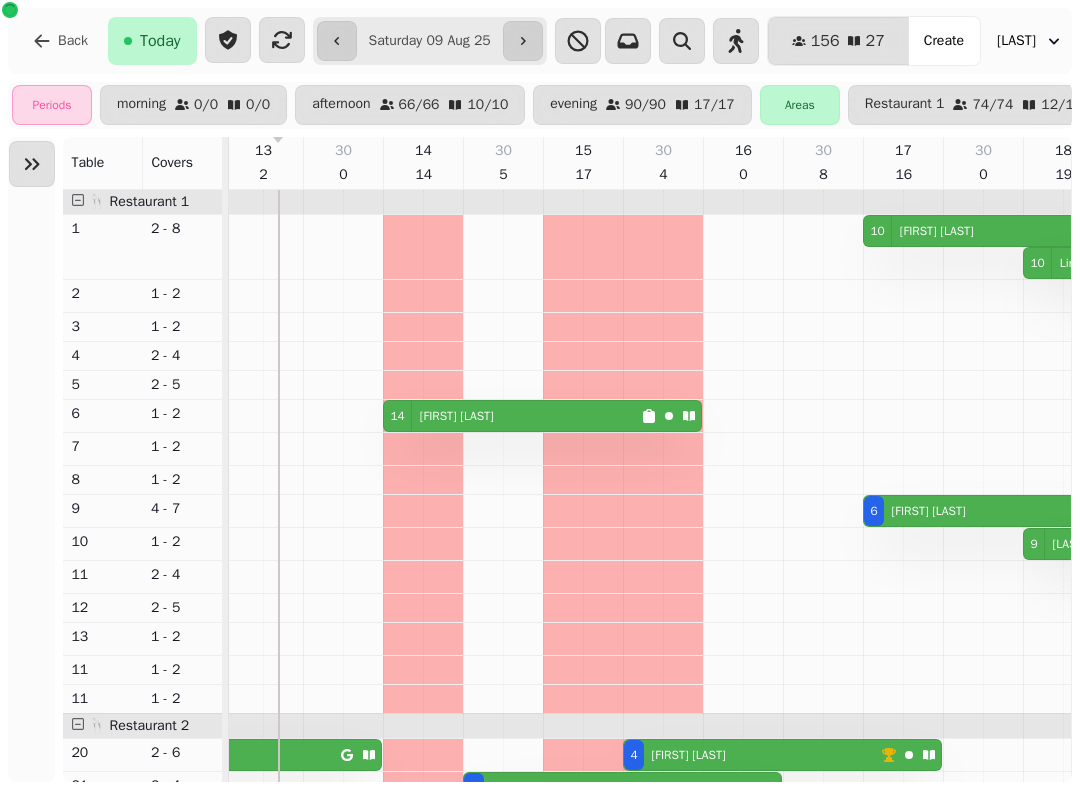 scroll, scrollTop: 134, scrollLeft: 0, axis: vertical 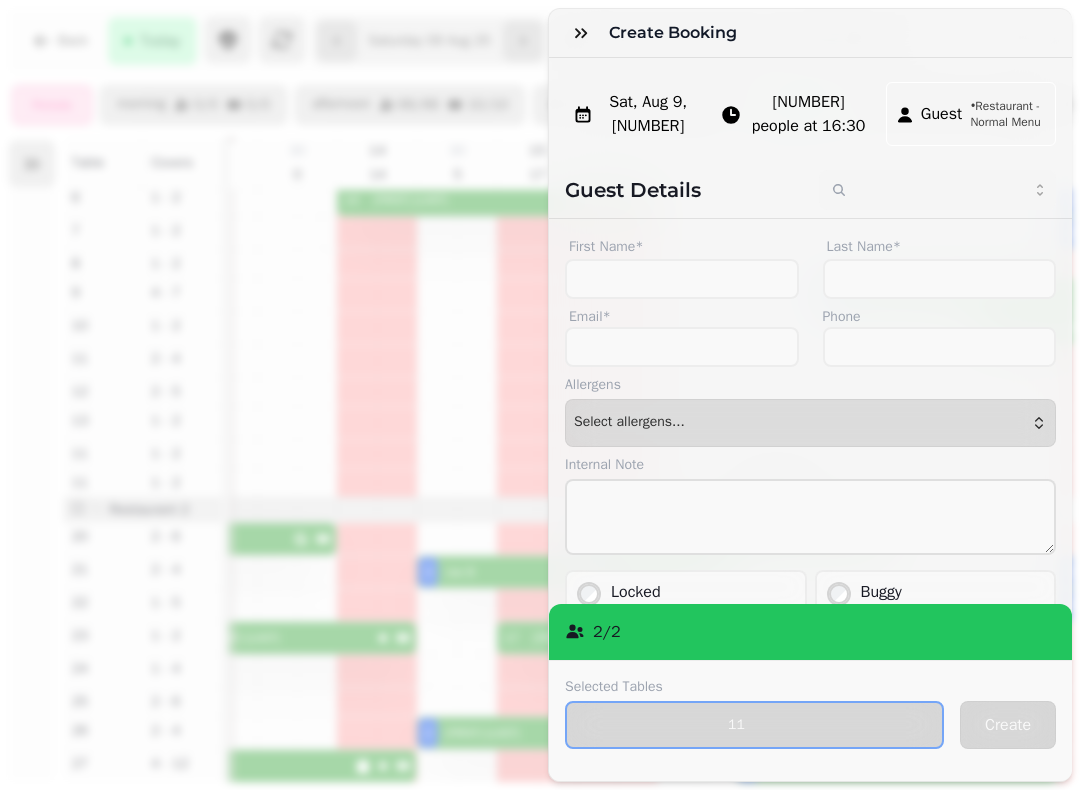 click at bounding box center [581, 33] 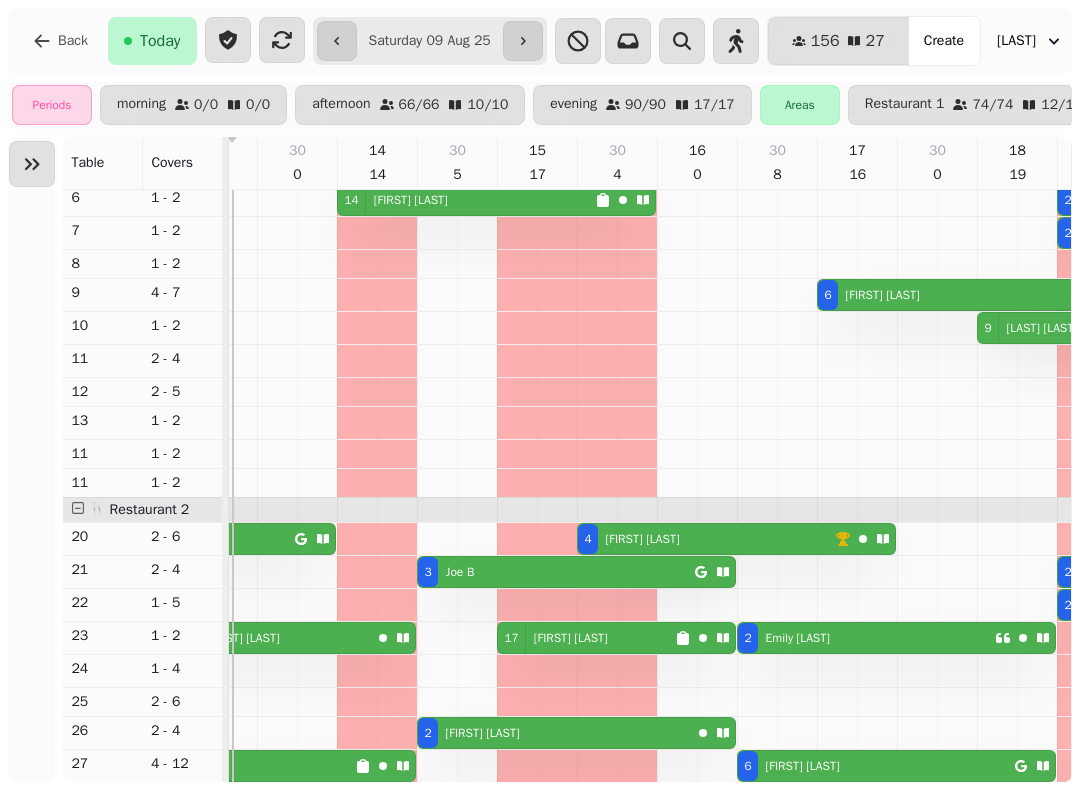 click at bounding box center [32, 164] 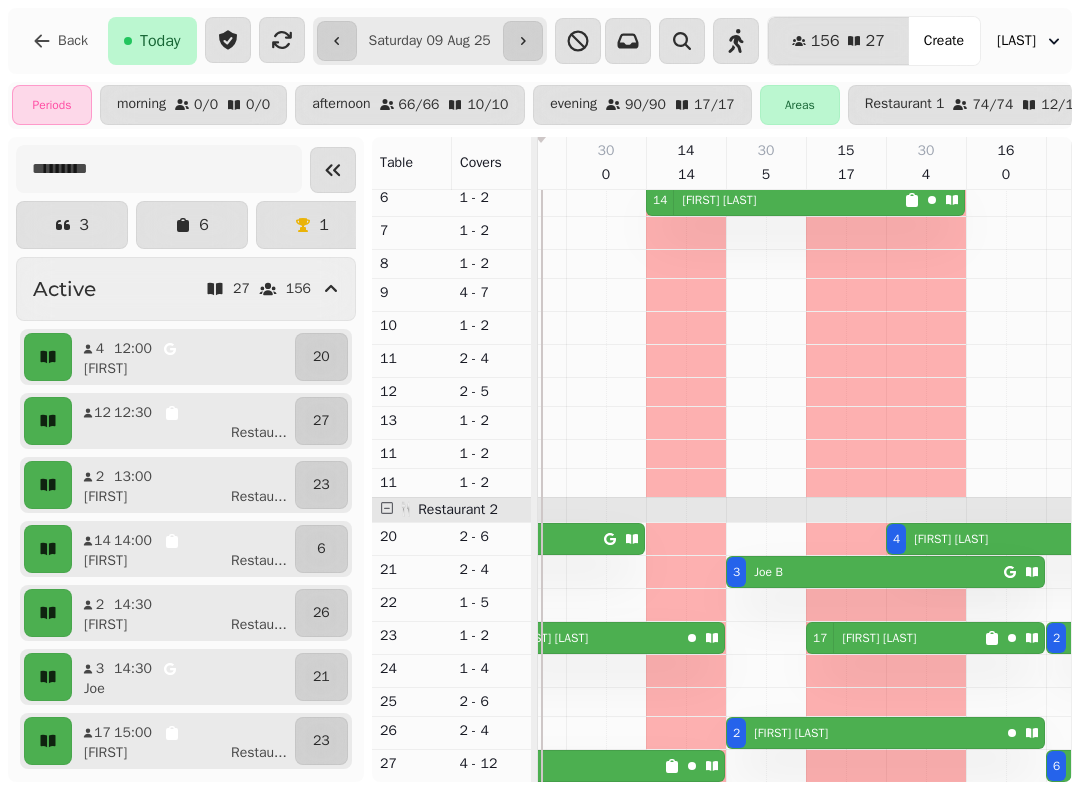 click at bounding box center (333, 170) 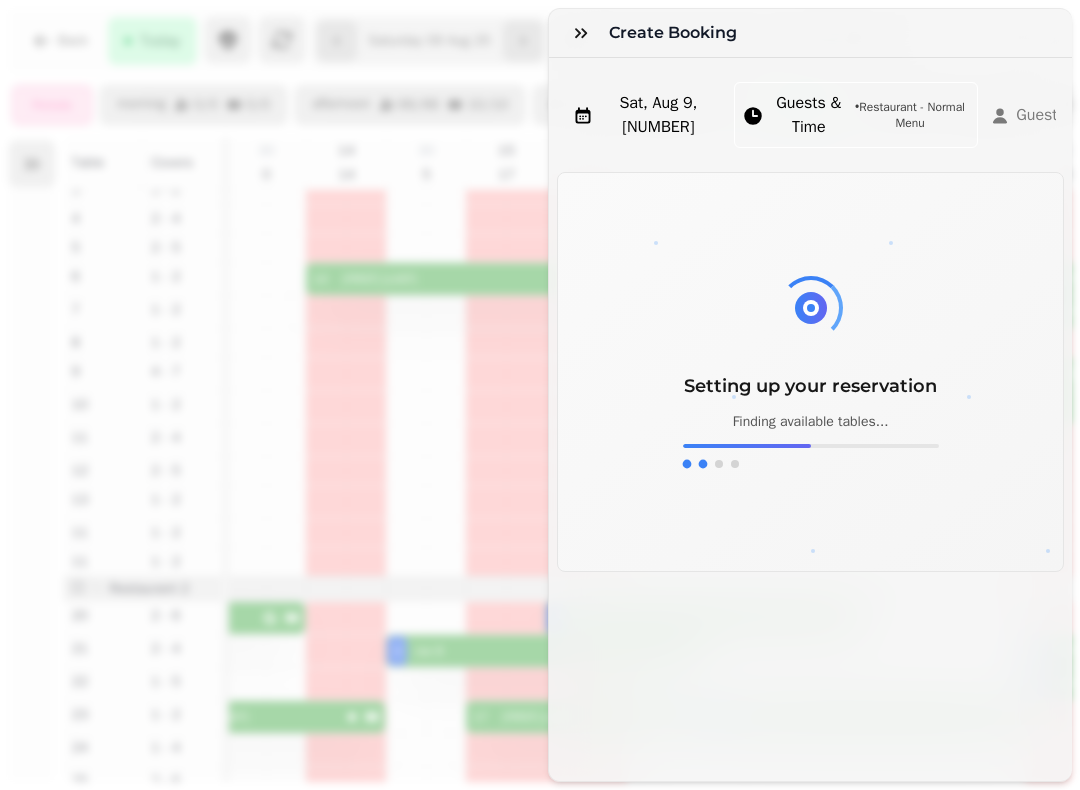 click 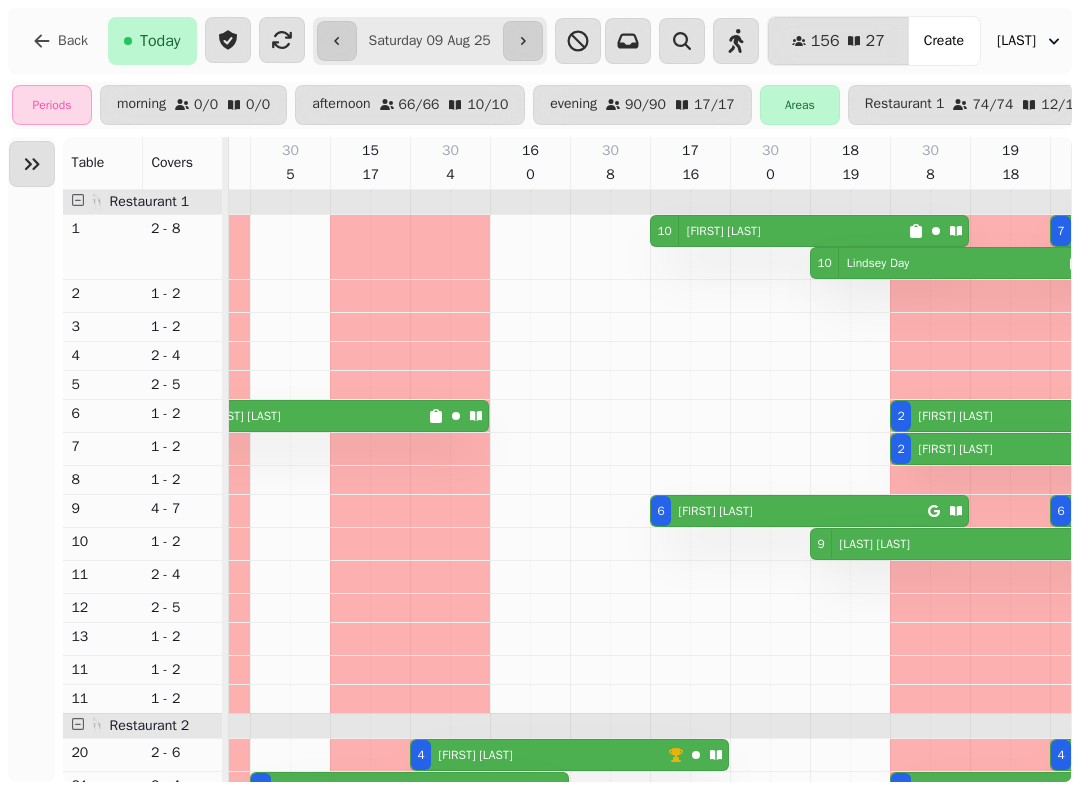 click at bounding box center [630, 594] 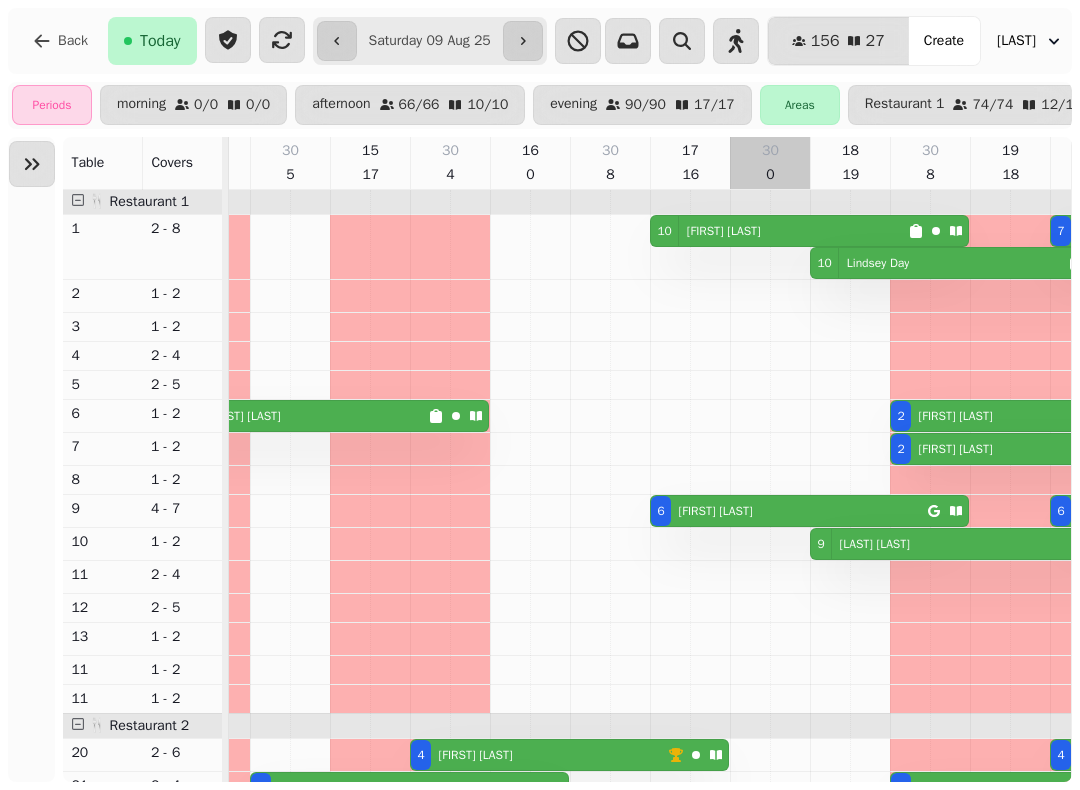 click at bounding box center [750, 594] 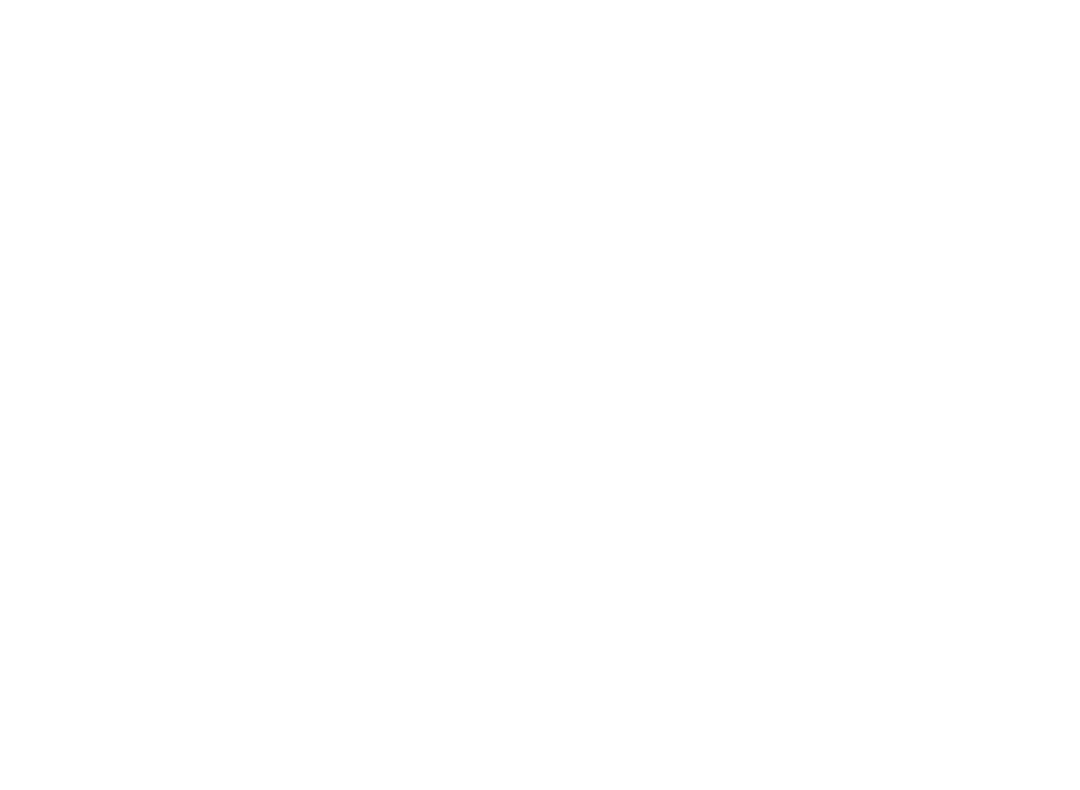 scroll, scrollTop: 0, scrollLeft: 0, axis: both 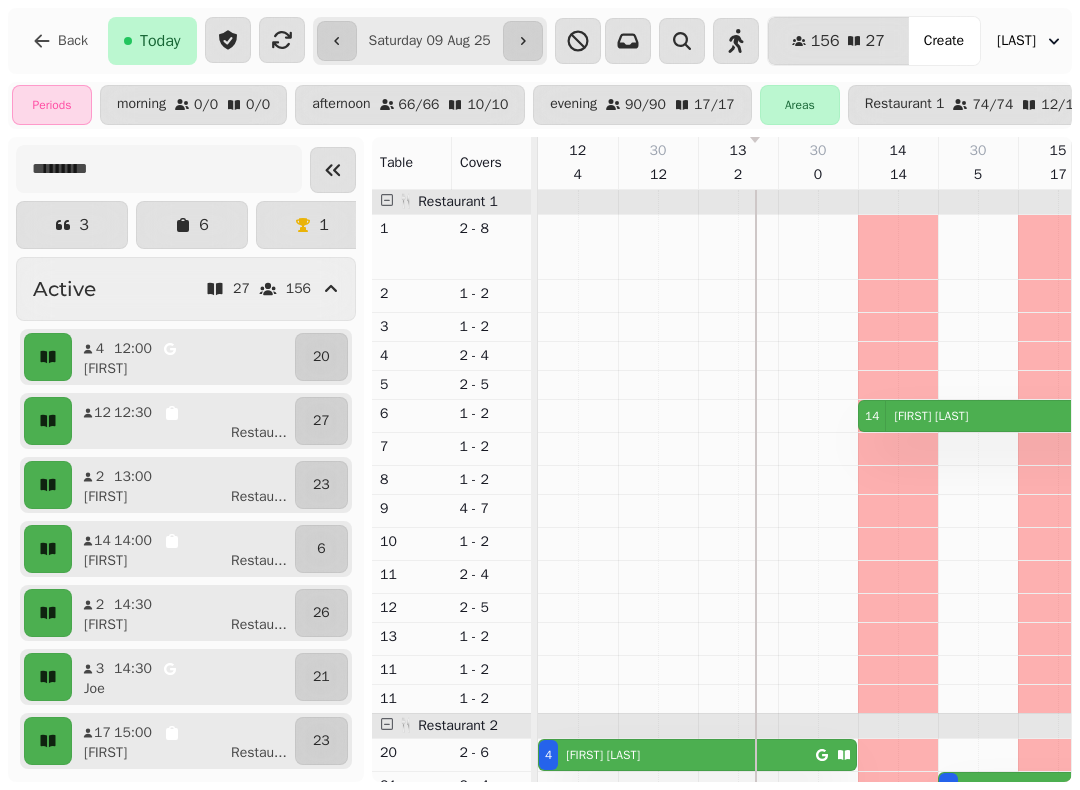 click 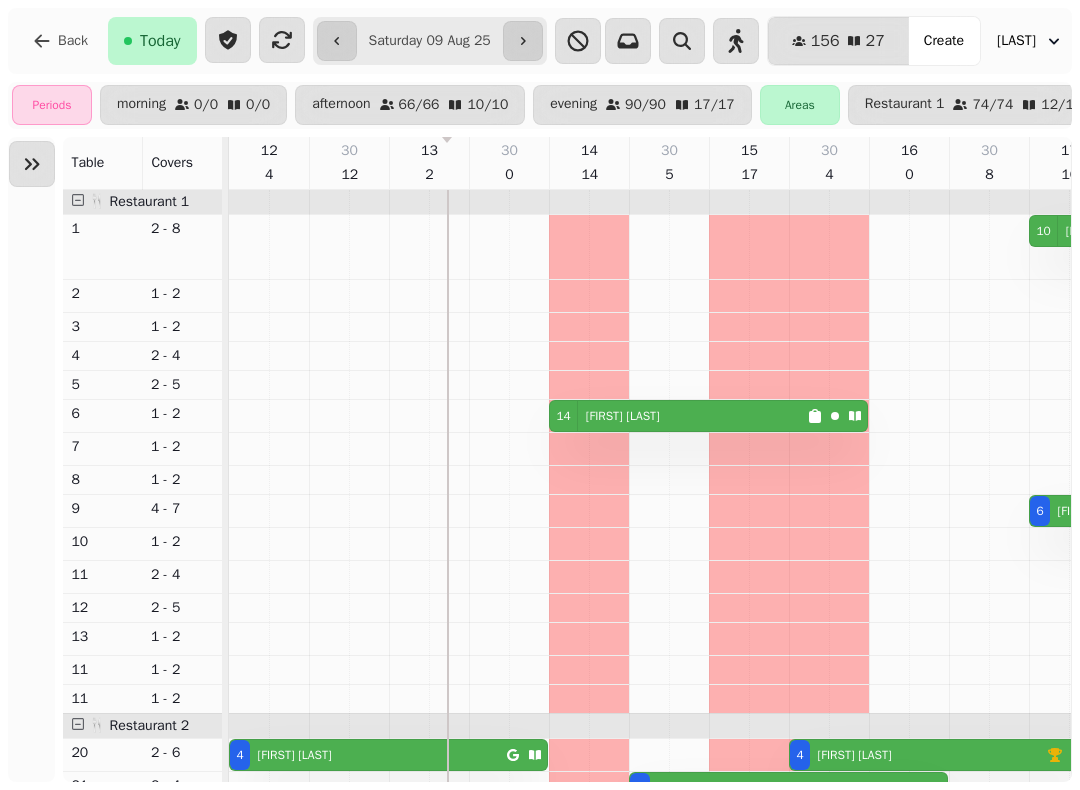 scroll, scrollTop: 0, scrollLeft: 219, axis: horizontal 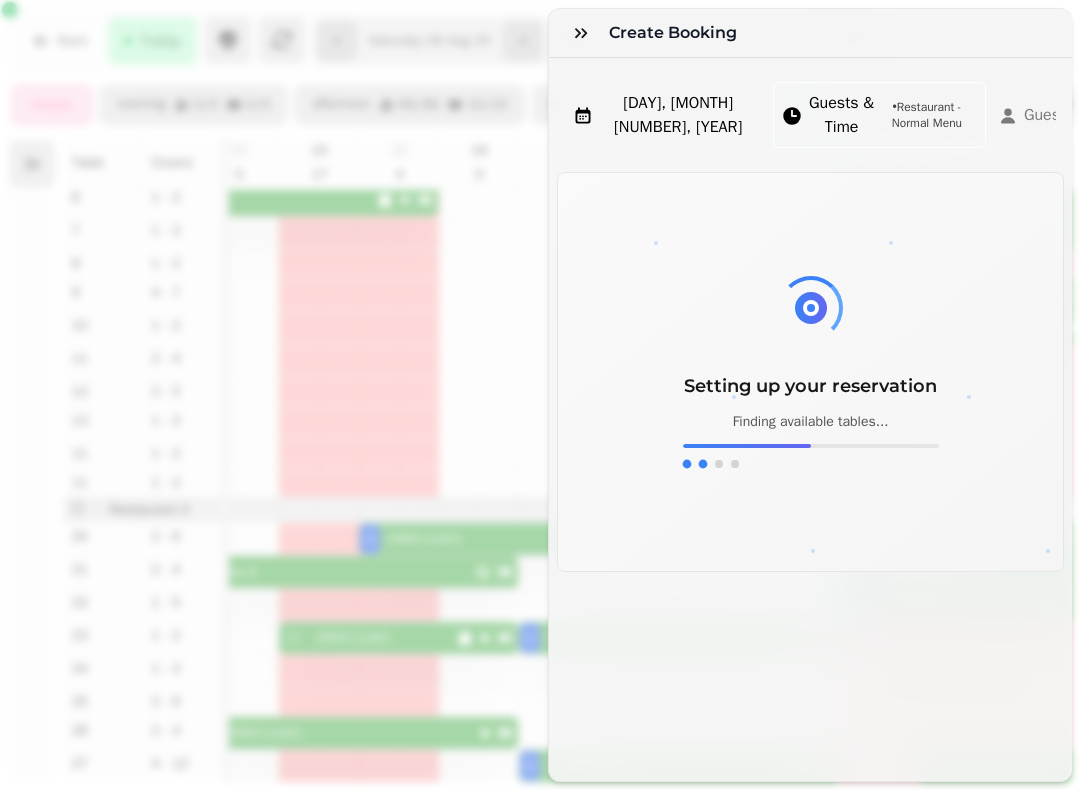 click 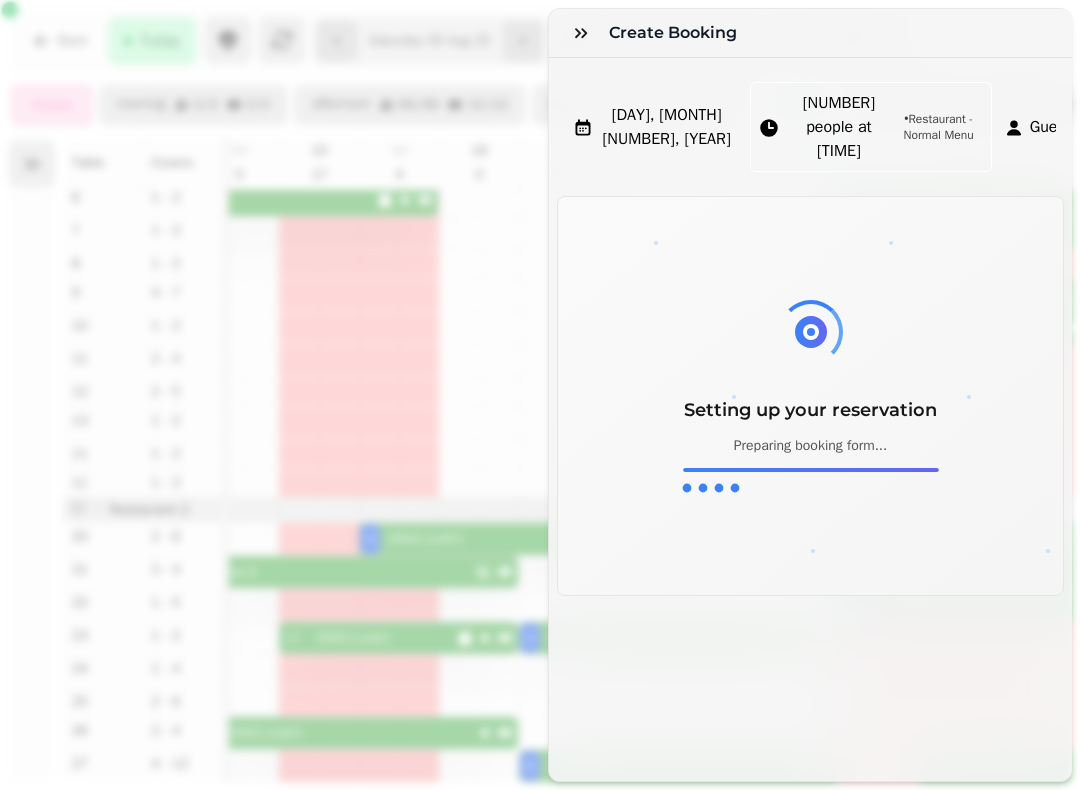 click at bounding box center [581, 33] 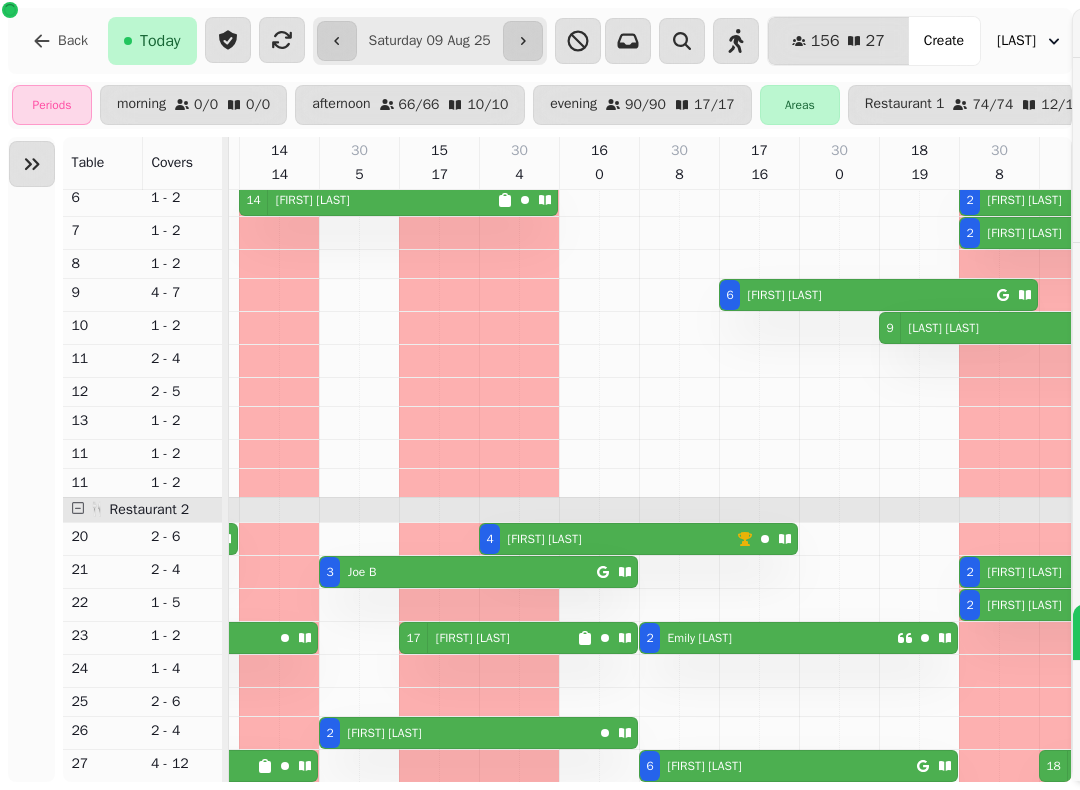 scroll, scrollTop: 0, scrollLeft: 310, axis: horizontal 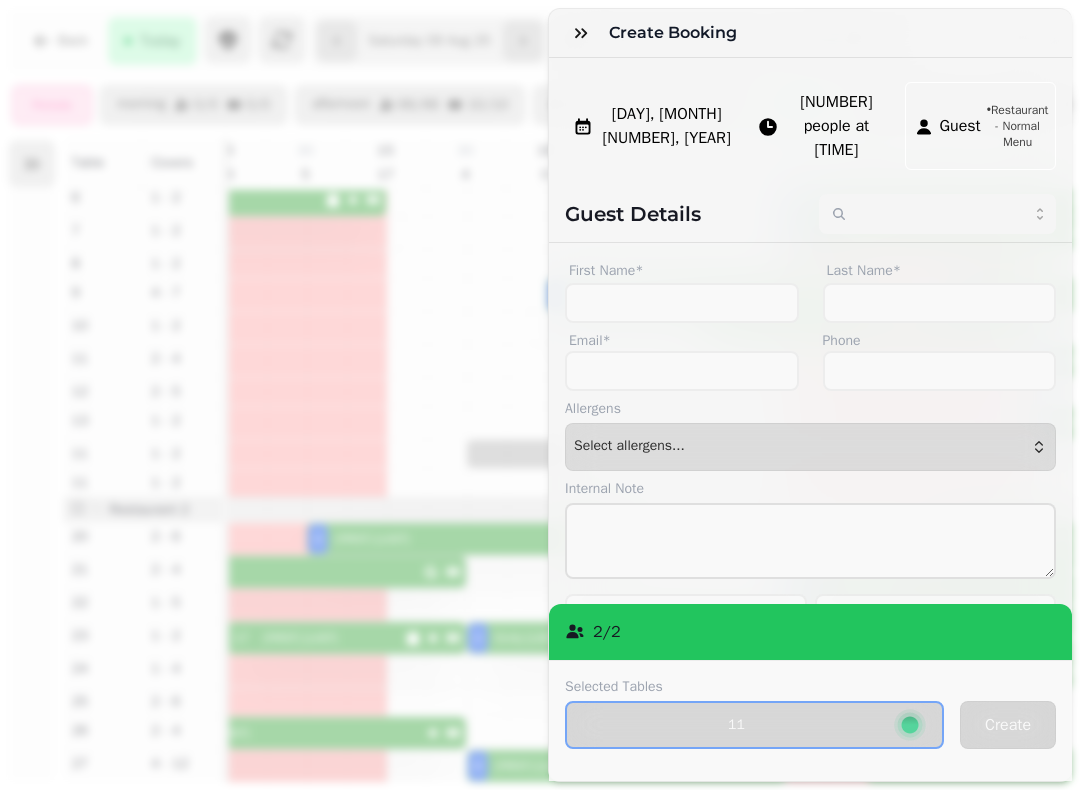 click at bounding box center [581, 33] 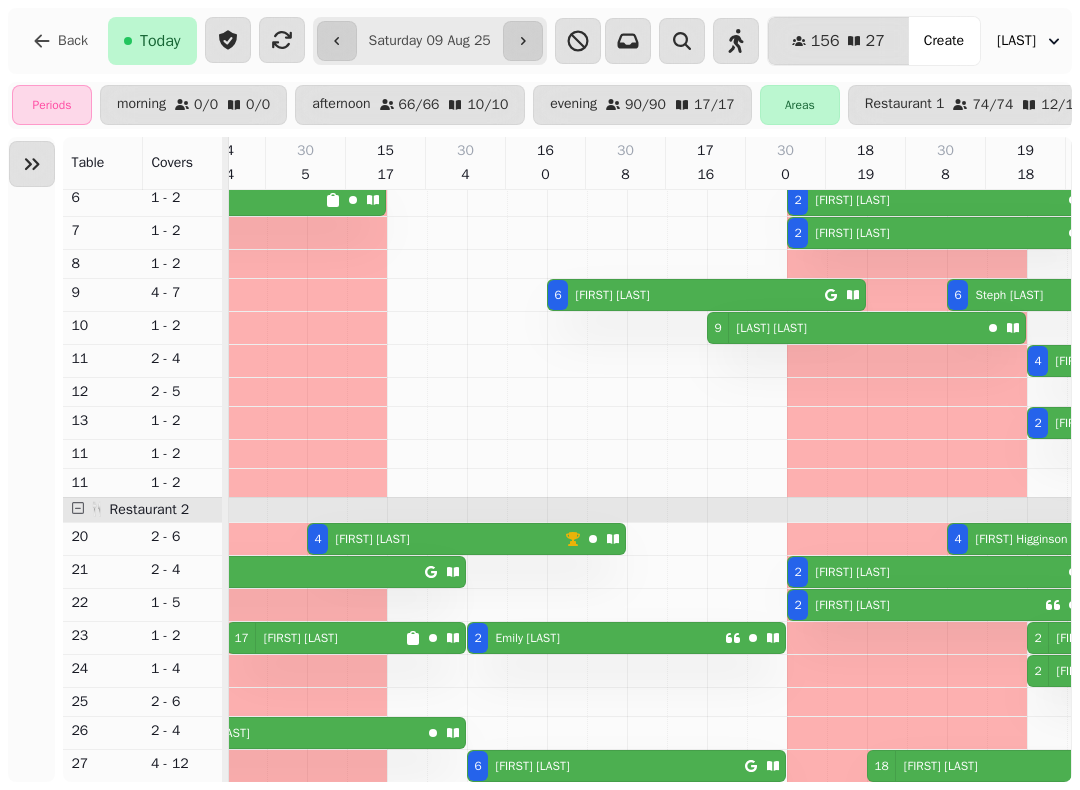 scroll, scrollTop: 110, scrollLeft: 494, axis: both 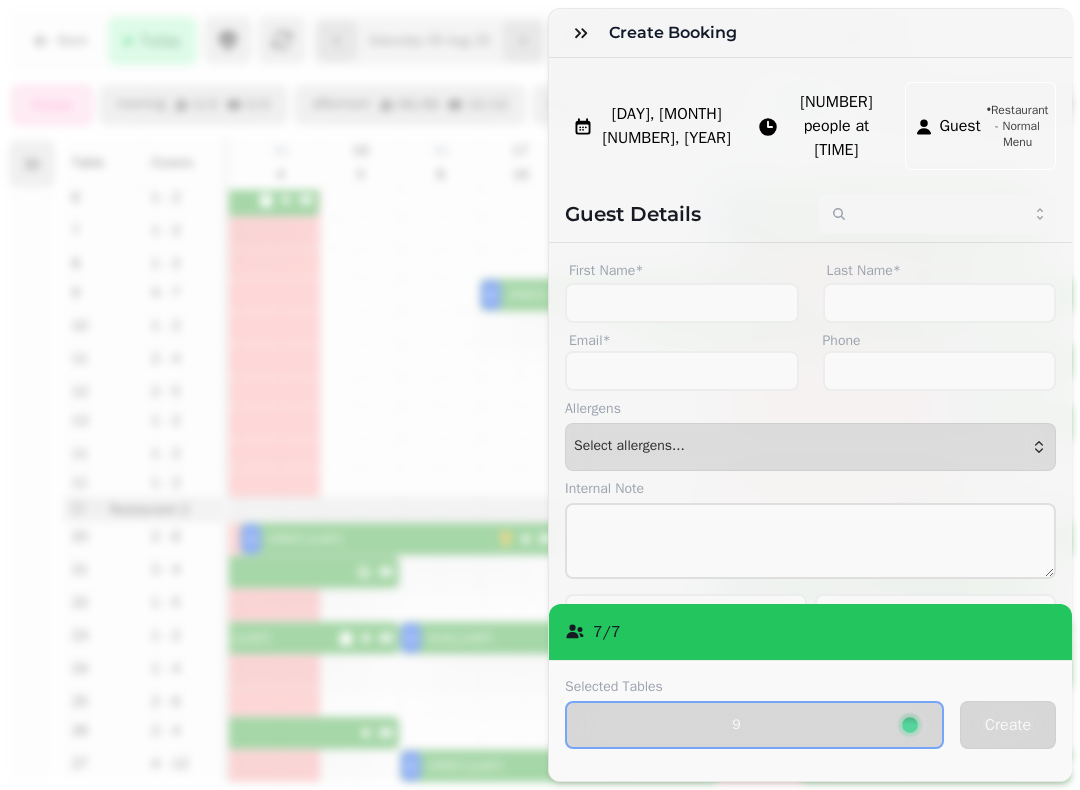 click at bounding box center [581, 33] 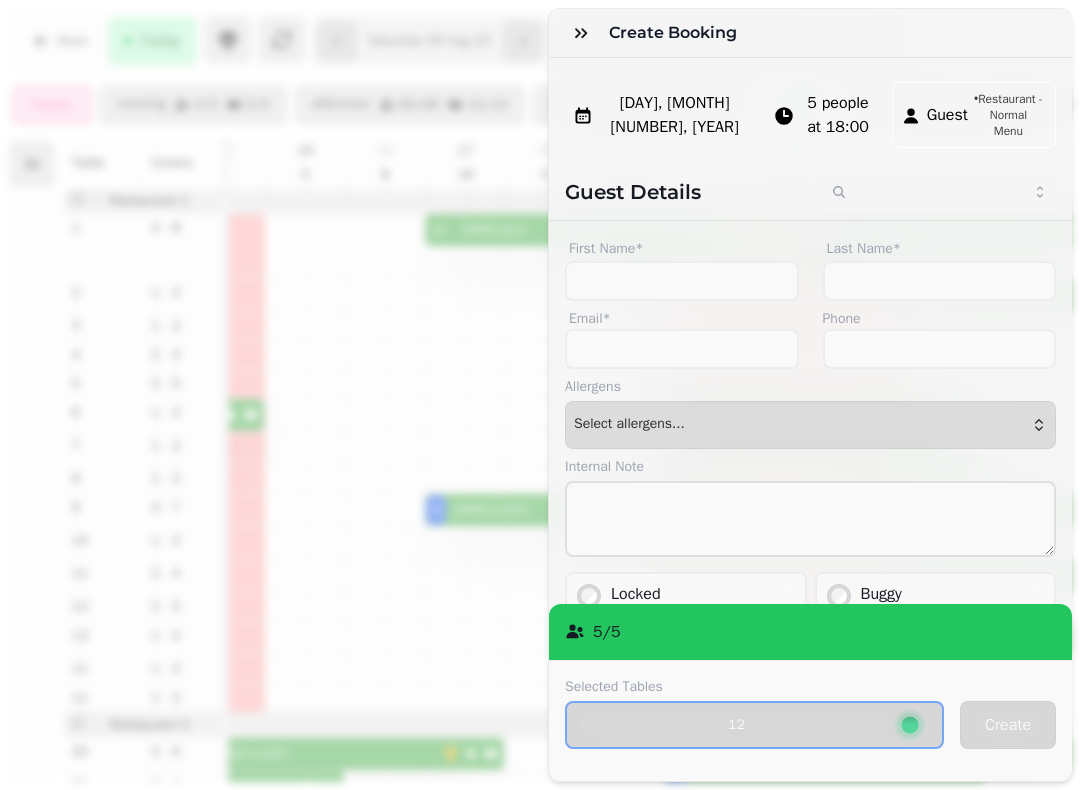 click 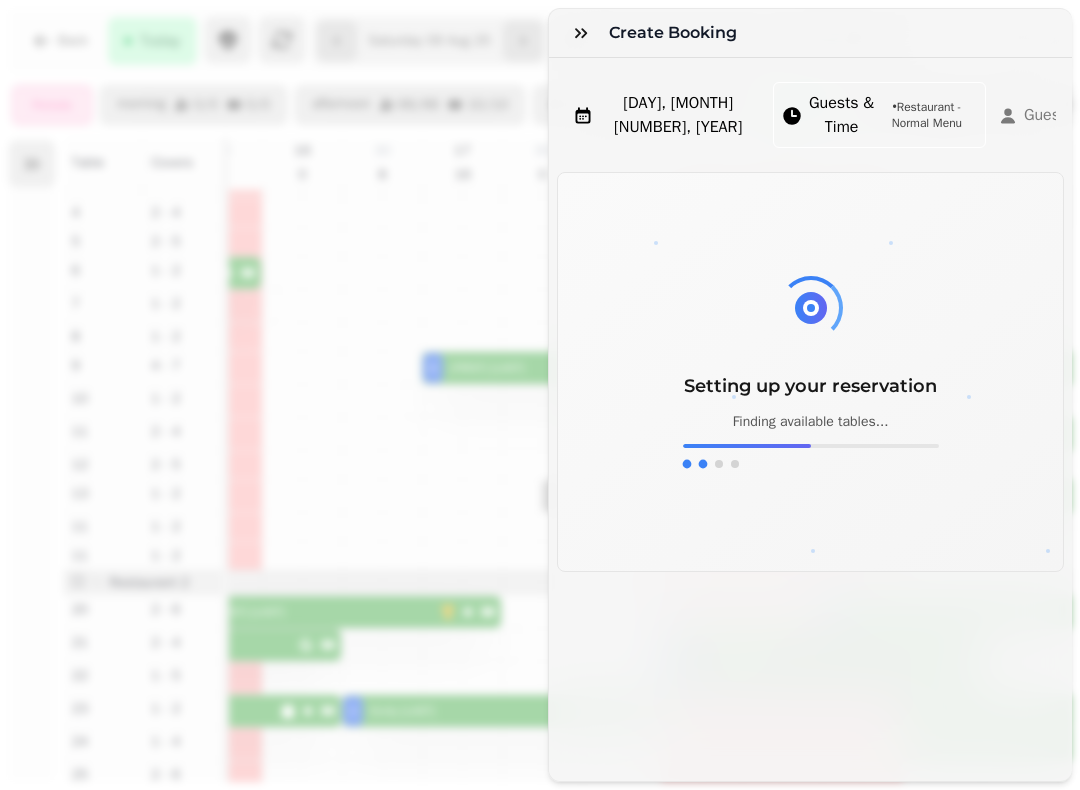 click at bounding box center (581, 33) 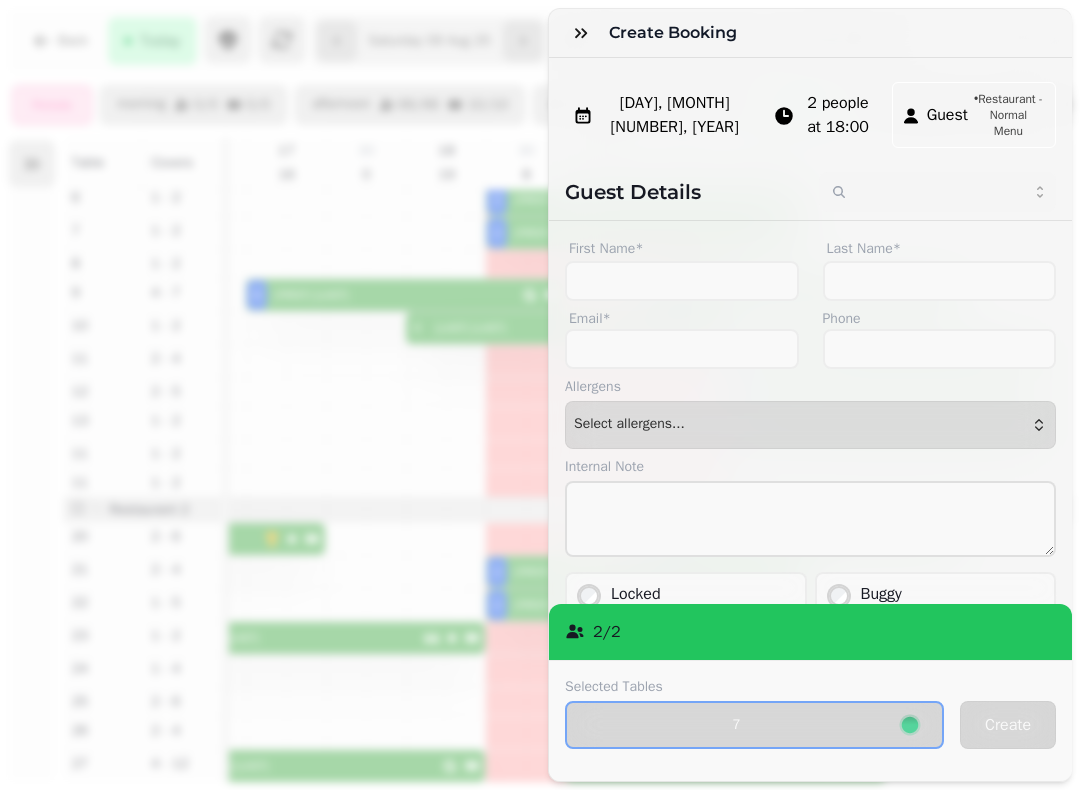 click 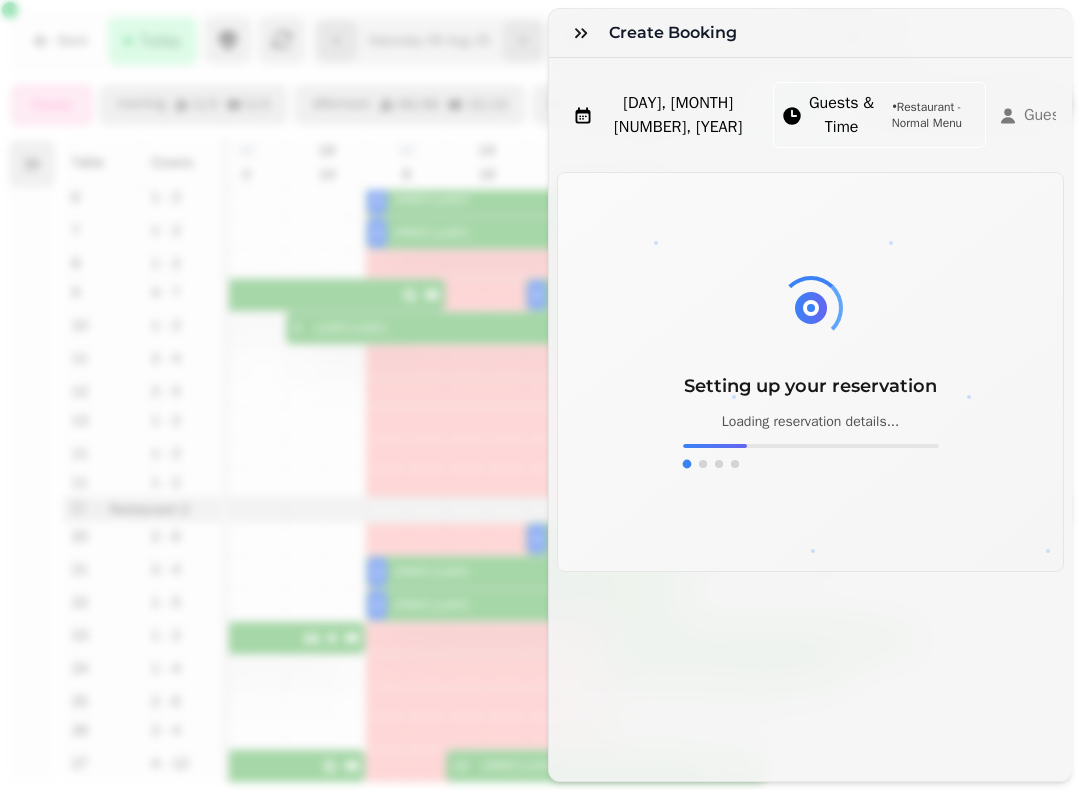 scroll, scrollTop: 0, scrollLeft: 918, axis: horizontal 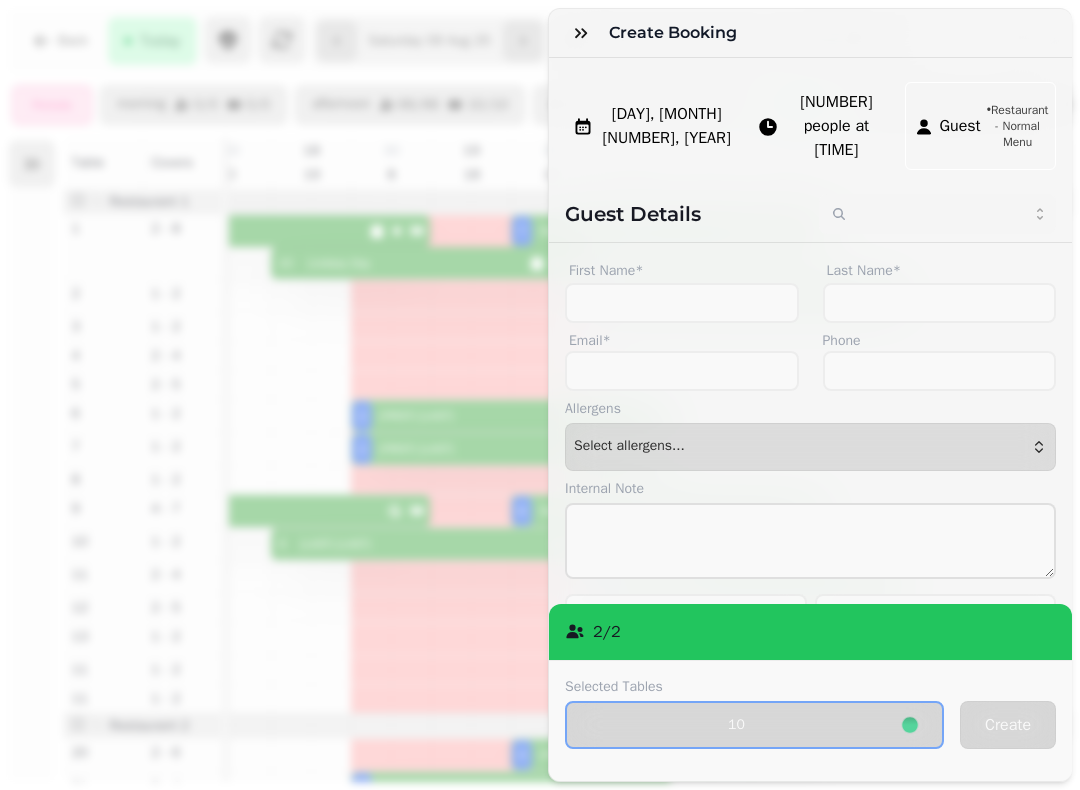 click 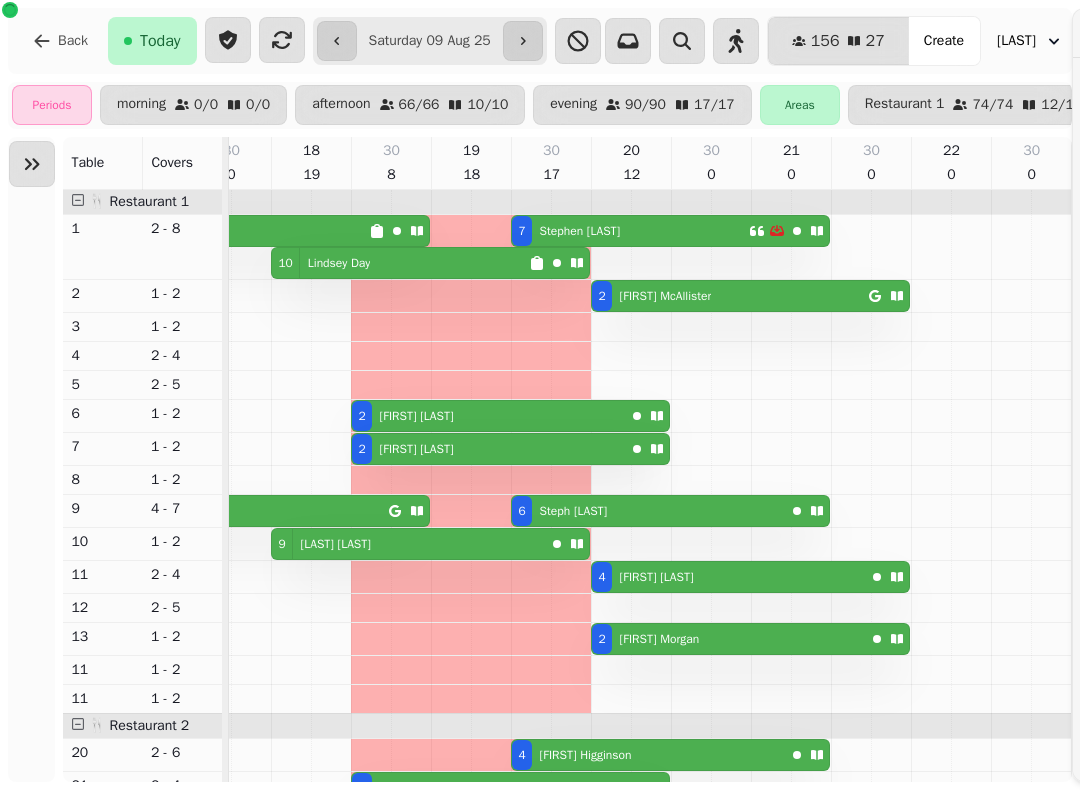 click on "Create Booking" at bounding box center [1334, 33] 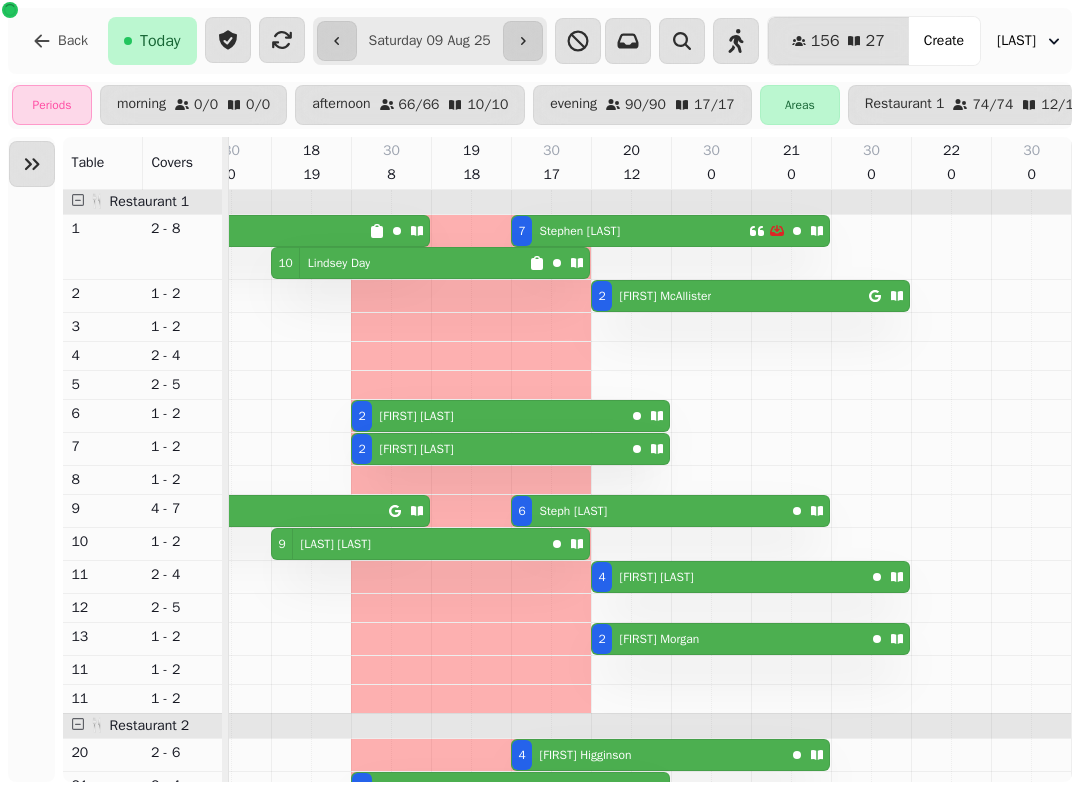 click at bounding box center (1051, 594) 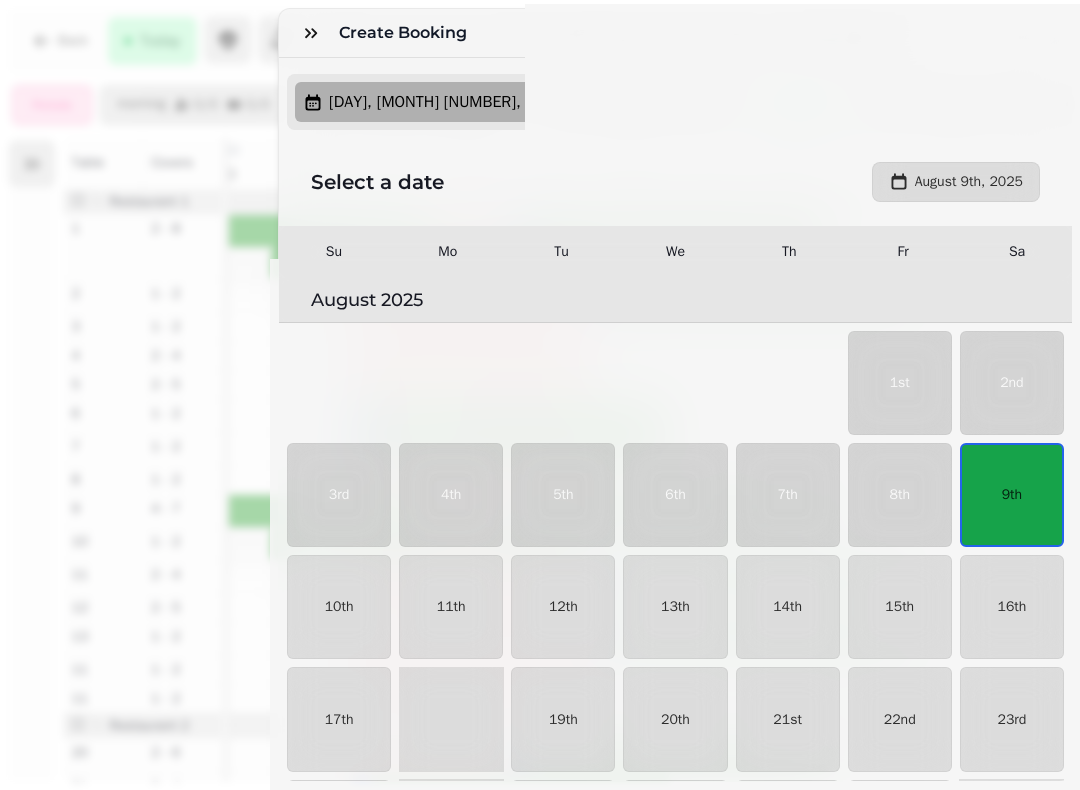 click on "9th" at bounding box center [1012, 495] 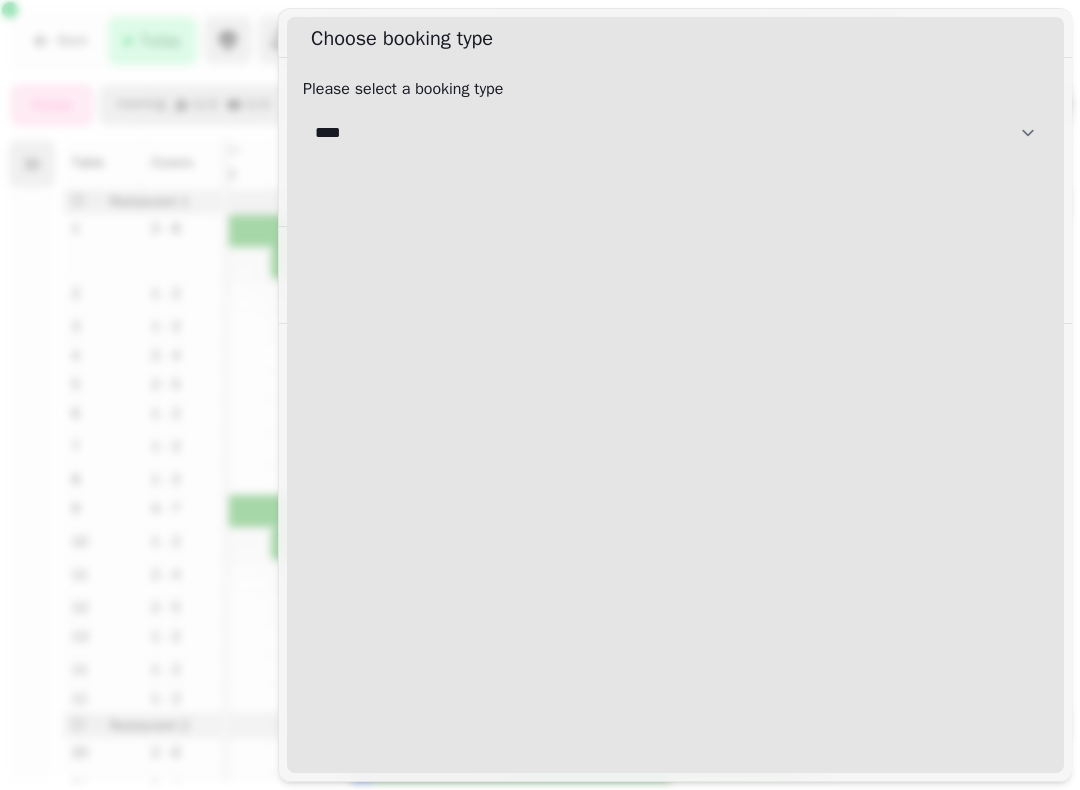 click on "**********" at bounding box center [675, 133] 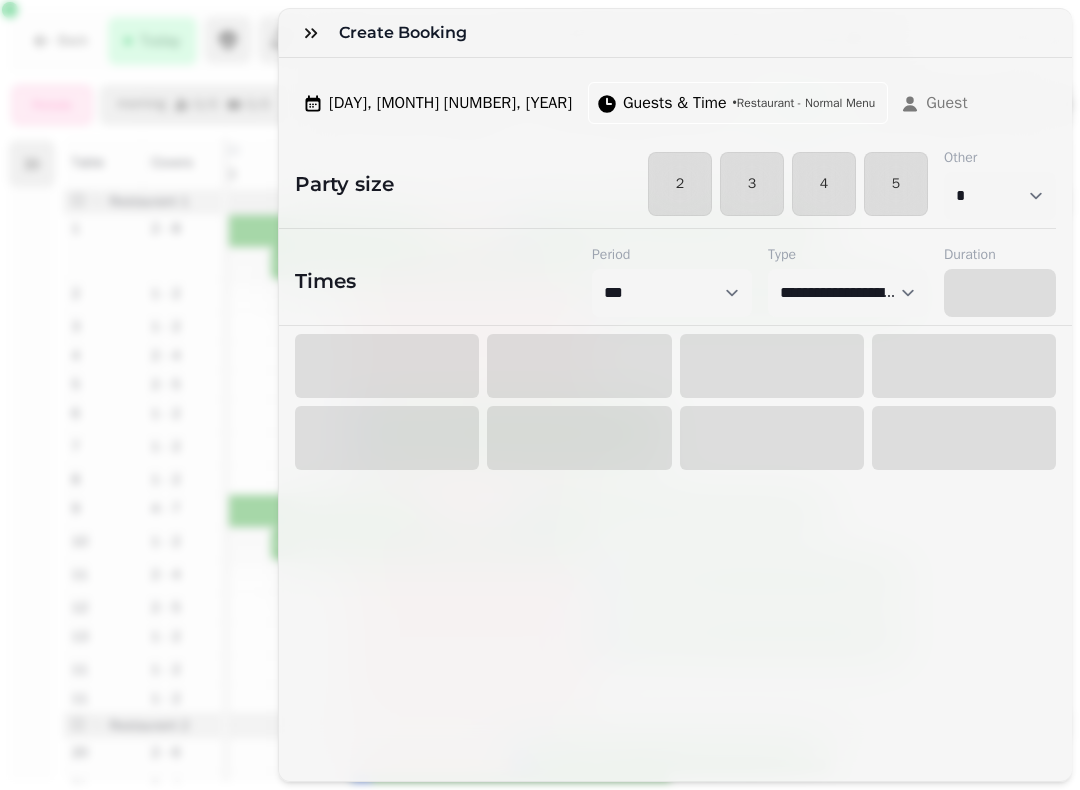 select on "****" 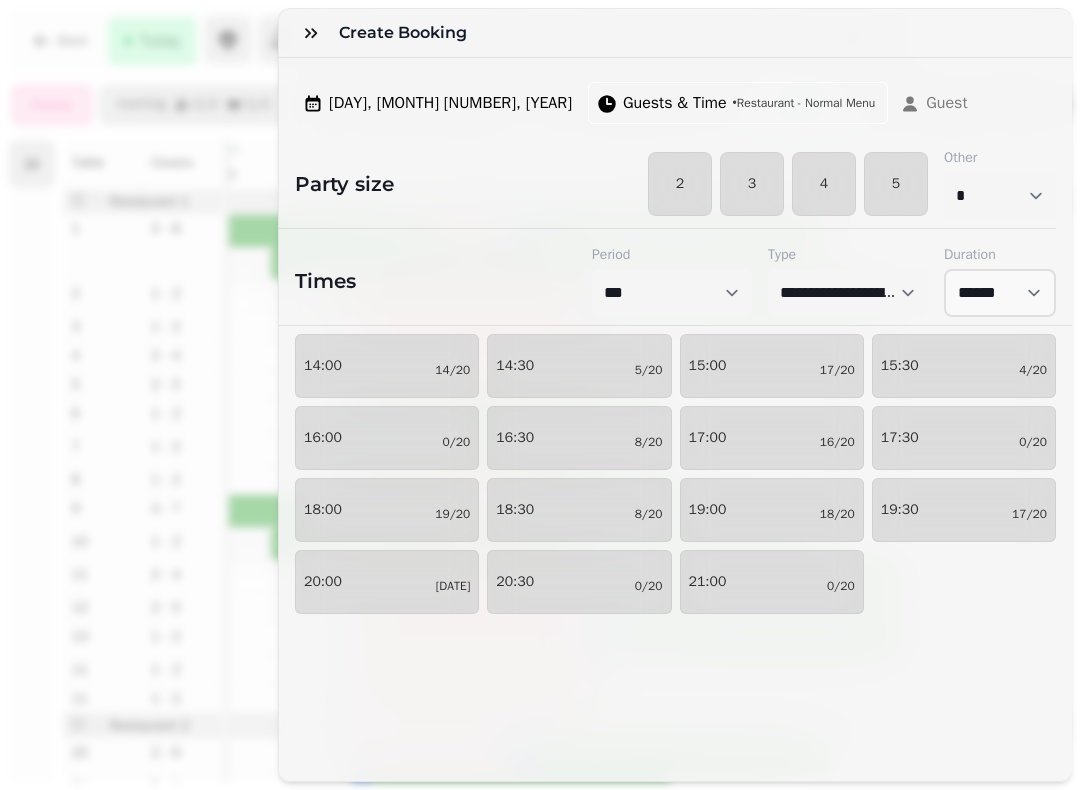 click on "20:00 12/20" at bounding box center (387, 582) 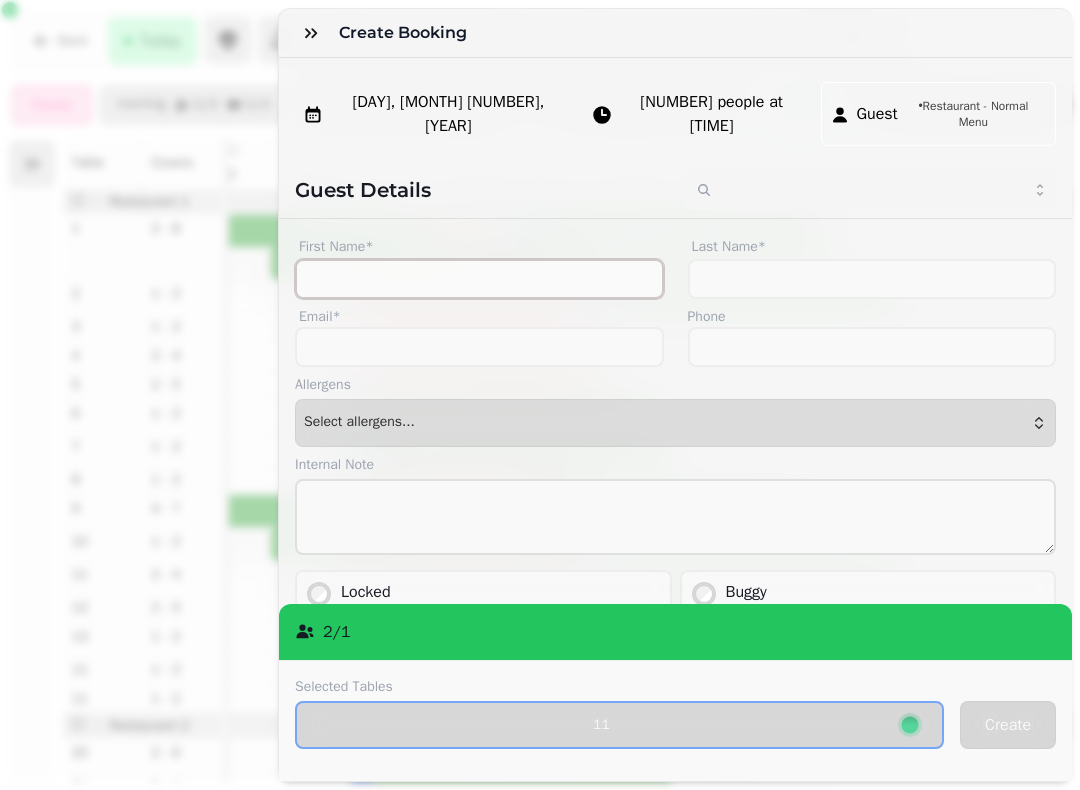 click on "First Name*" at bounding box center [479, 279] 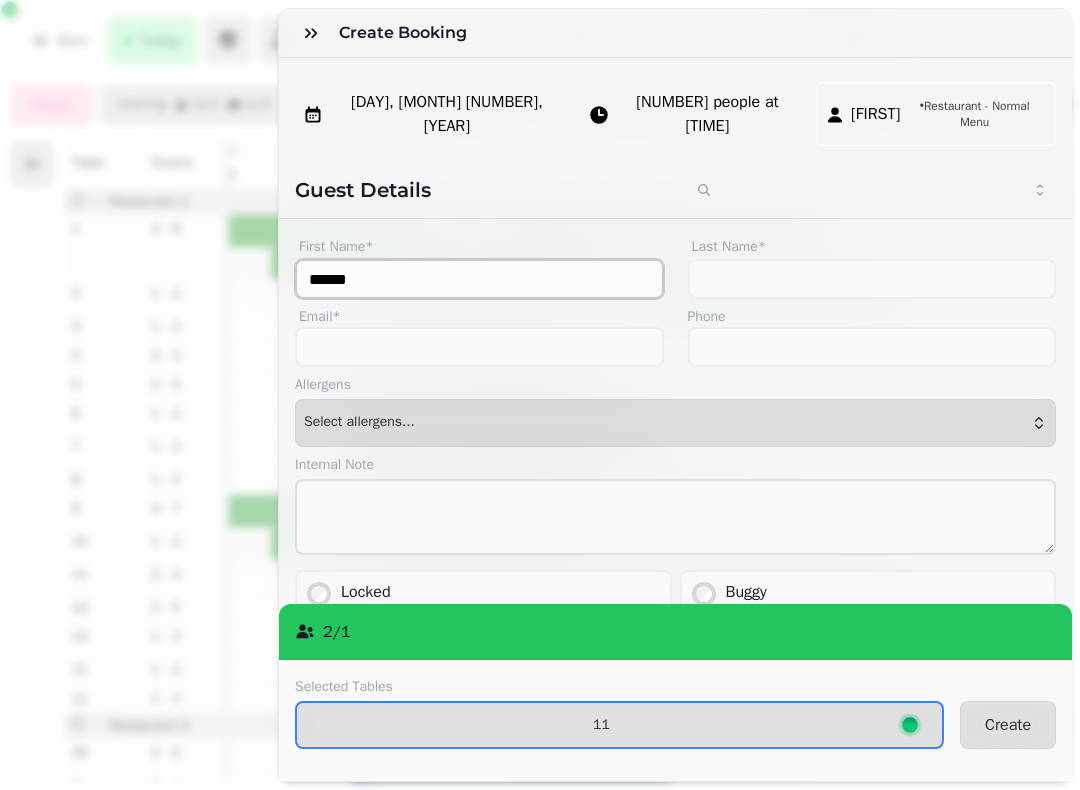 type on "*******" 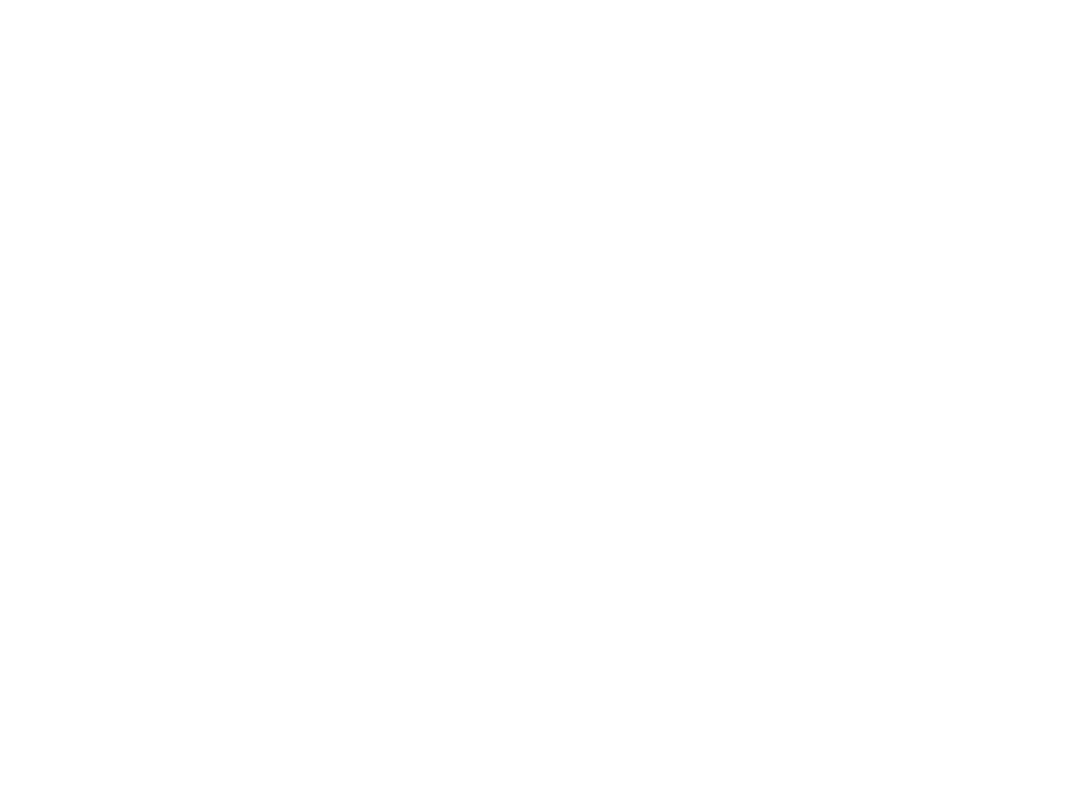 scroll, scrollTop: 0, scrollLeft: 0, axis: both 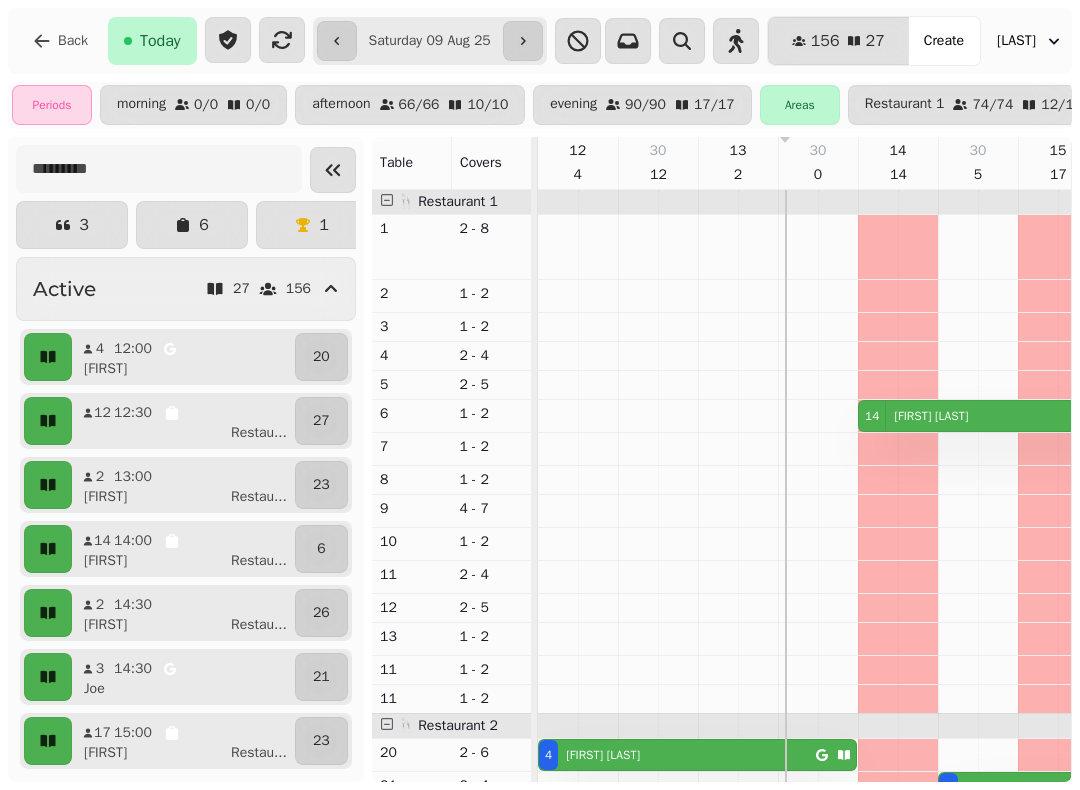 click 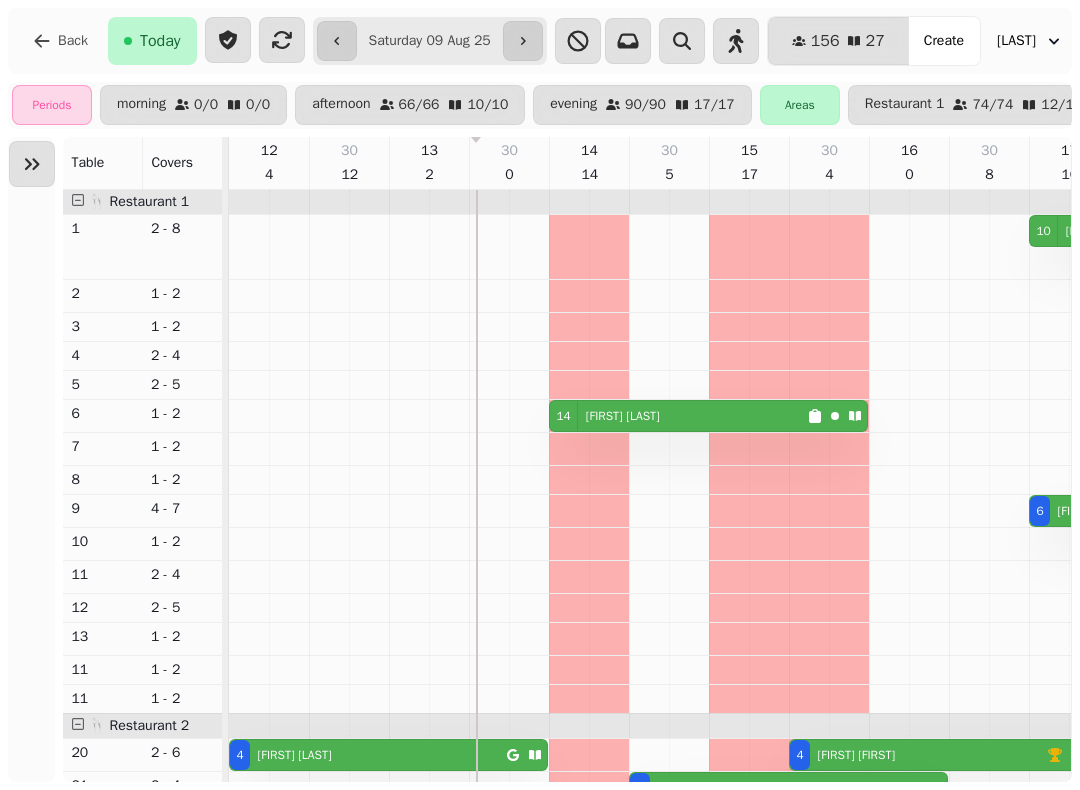 scroll, scrollTop: 0, scrollLeft: 249, axis: horizontal 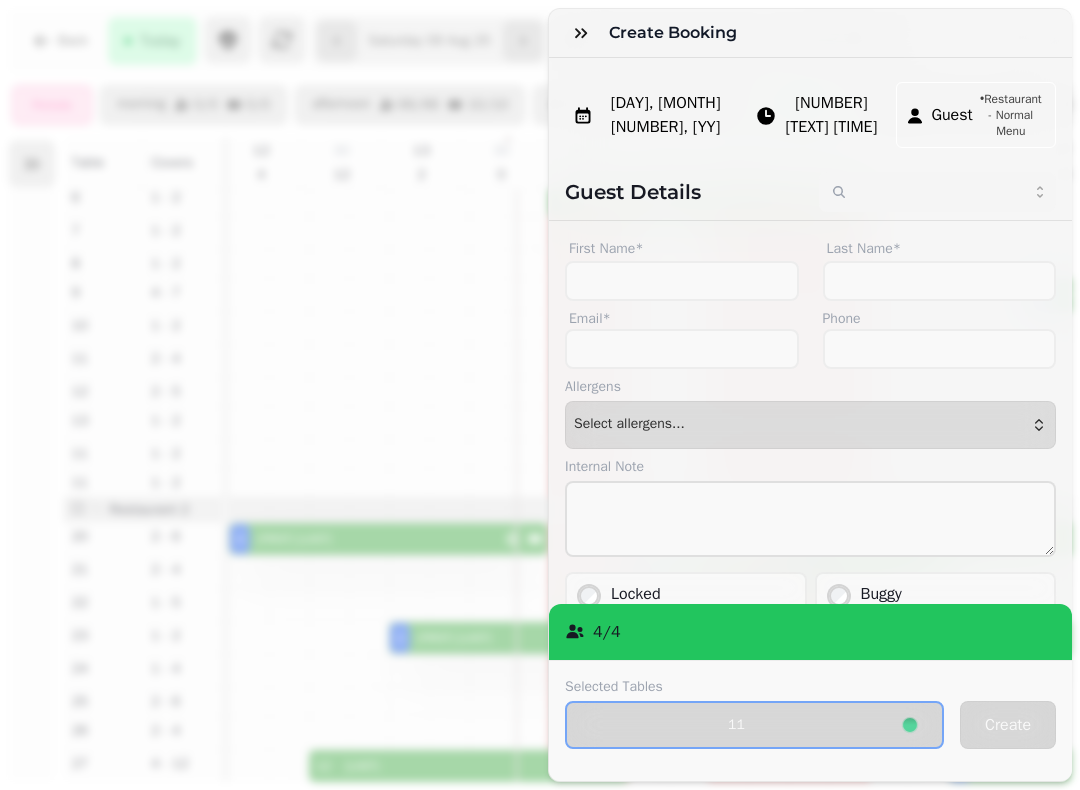click at bounding box center (581, 33) 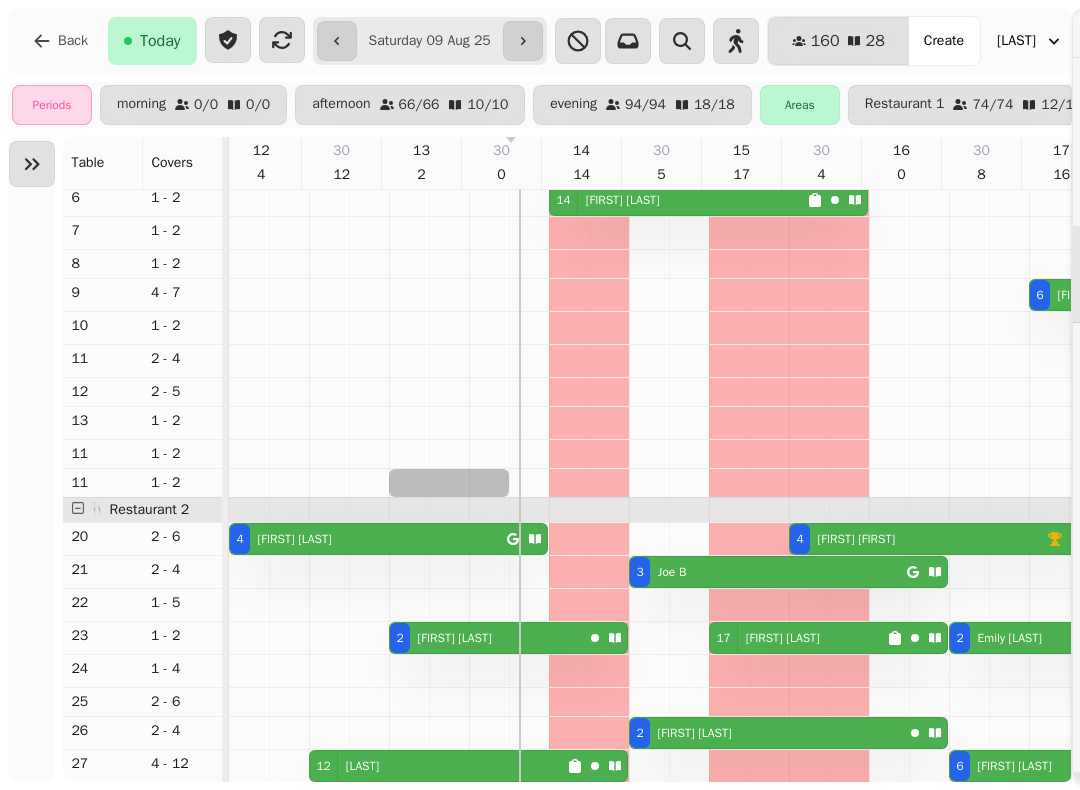 scroll, scrollTop: 216, scrollLeft: 0, axis: vertical 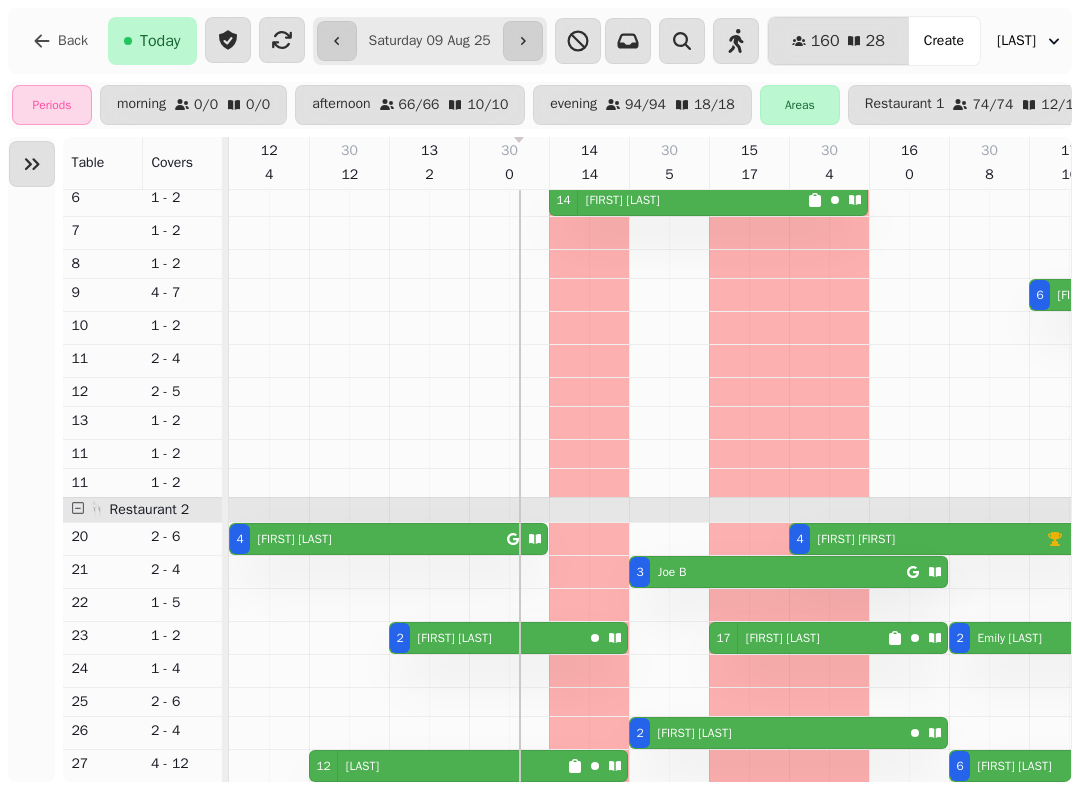 click on "12   Chasney" at bounding box center (438, 766) 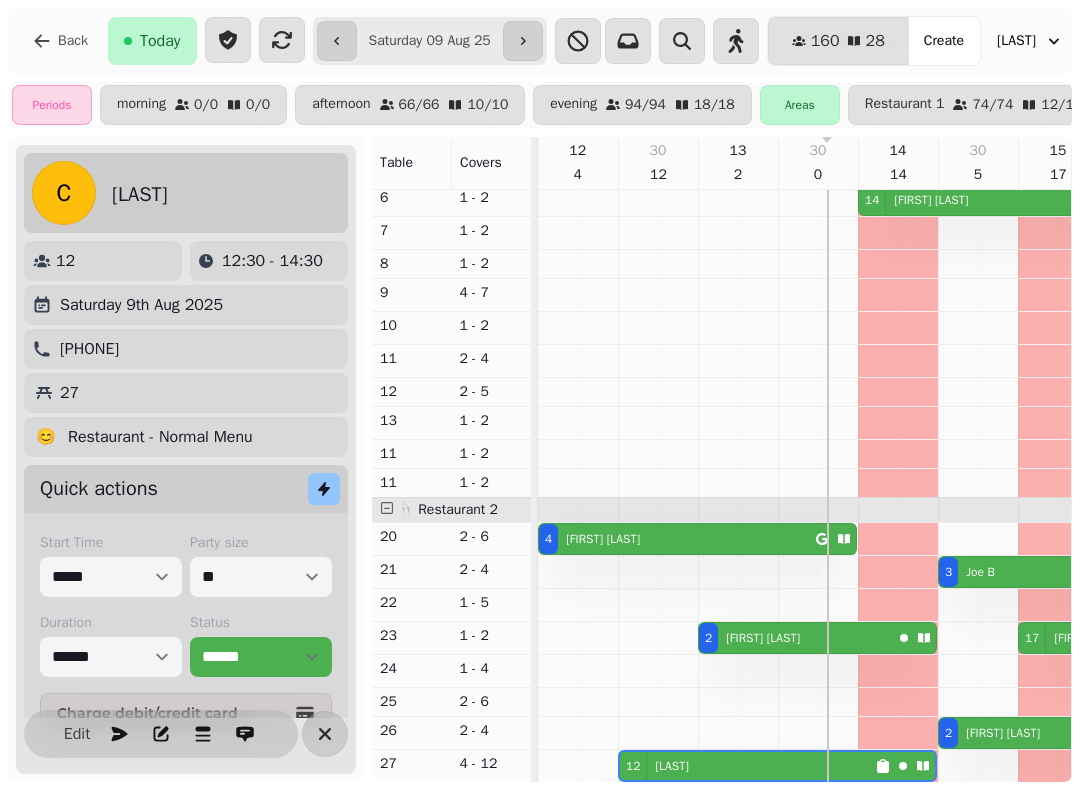 scroll, scrollTop: 0, scrollLeft: 67, axis: horizontal 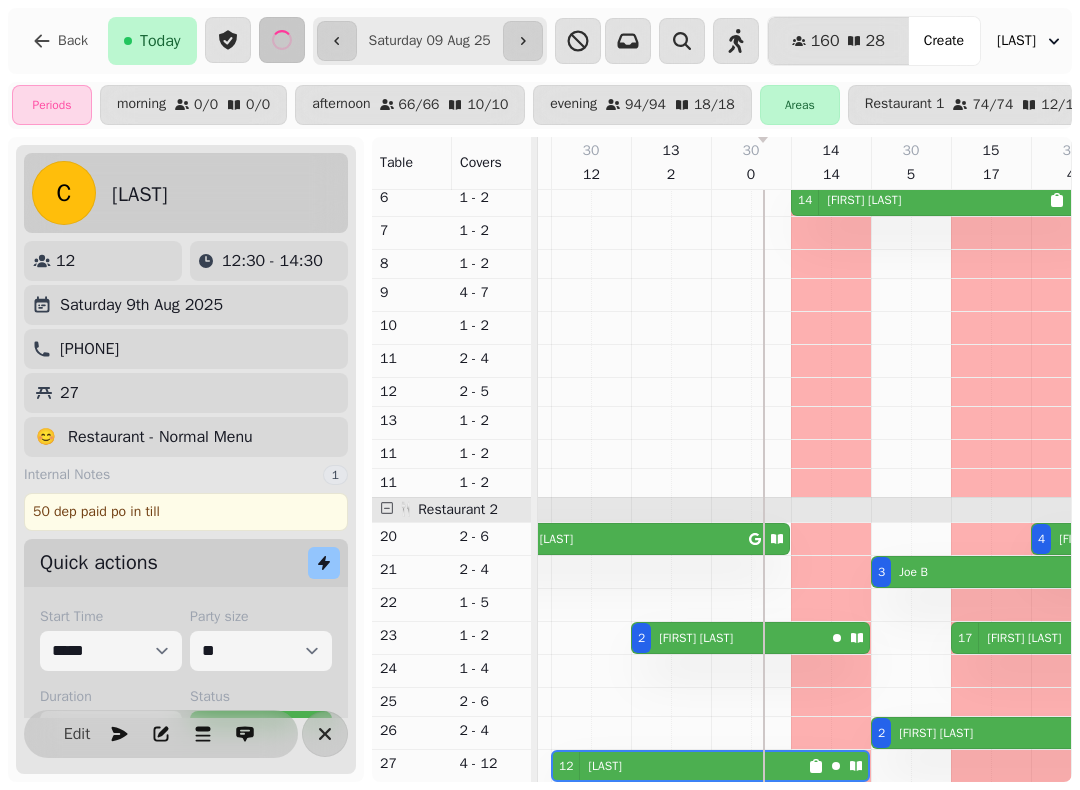 click on "Back" at bounding box center (60, 41) 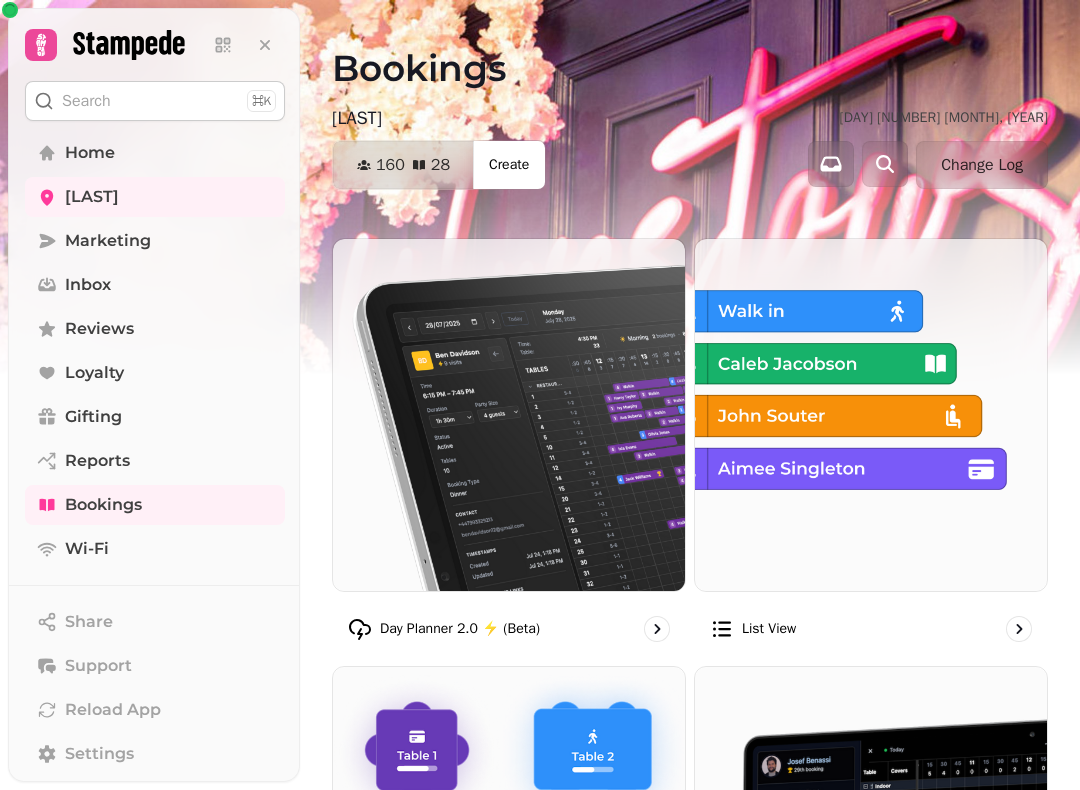 click on "Bookings" at bounding box center [155, 505] 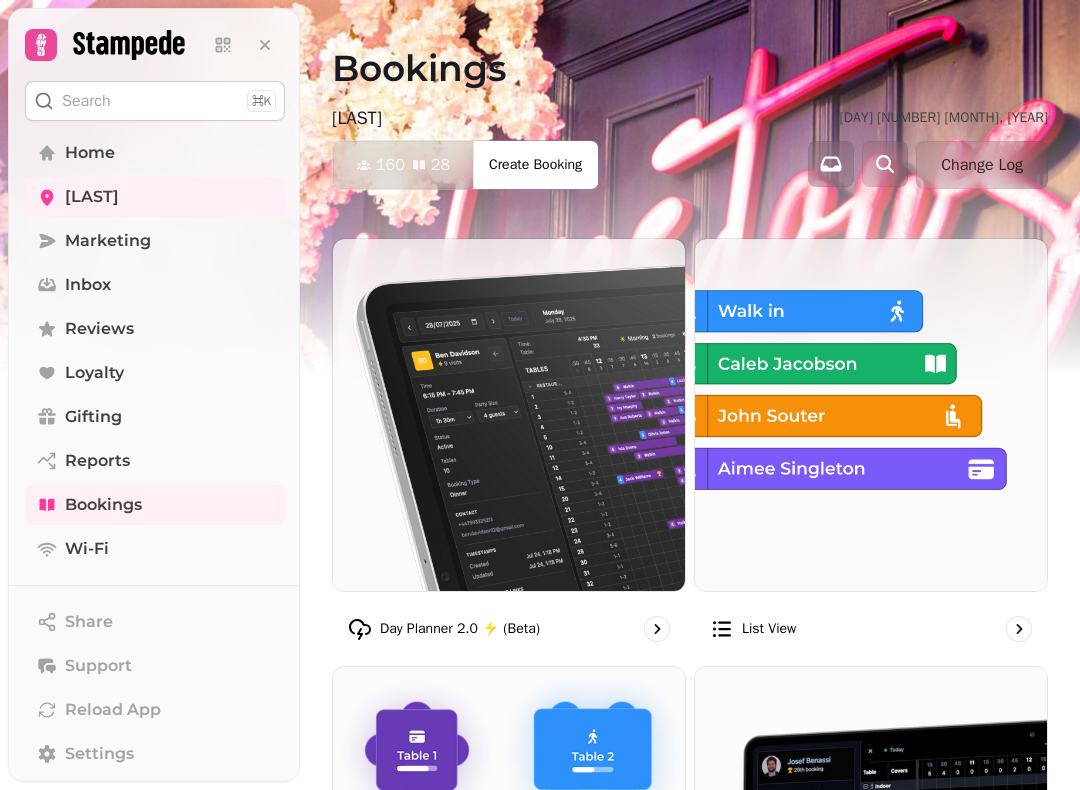 click at bounding box center (509, 415) 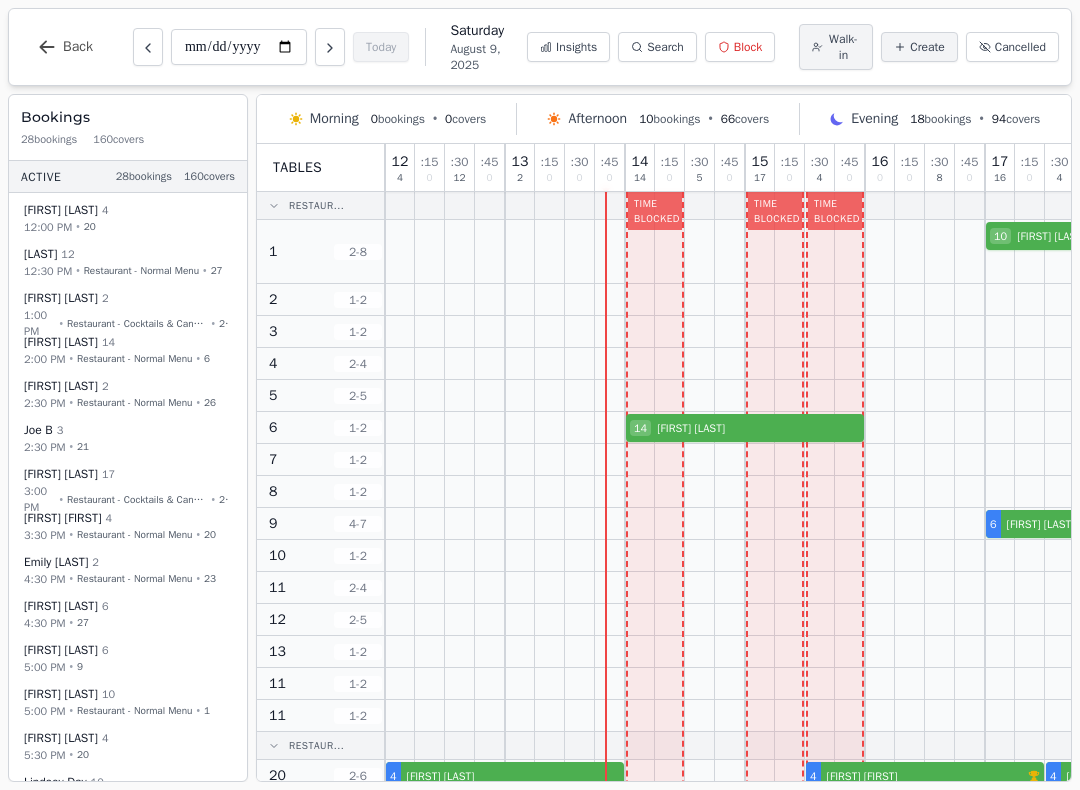 click 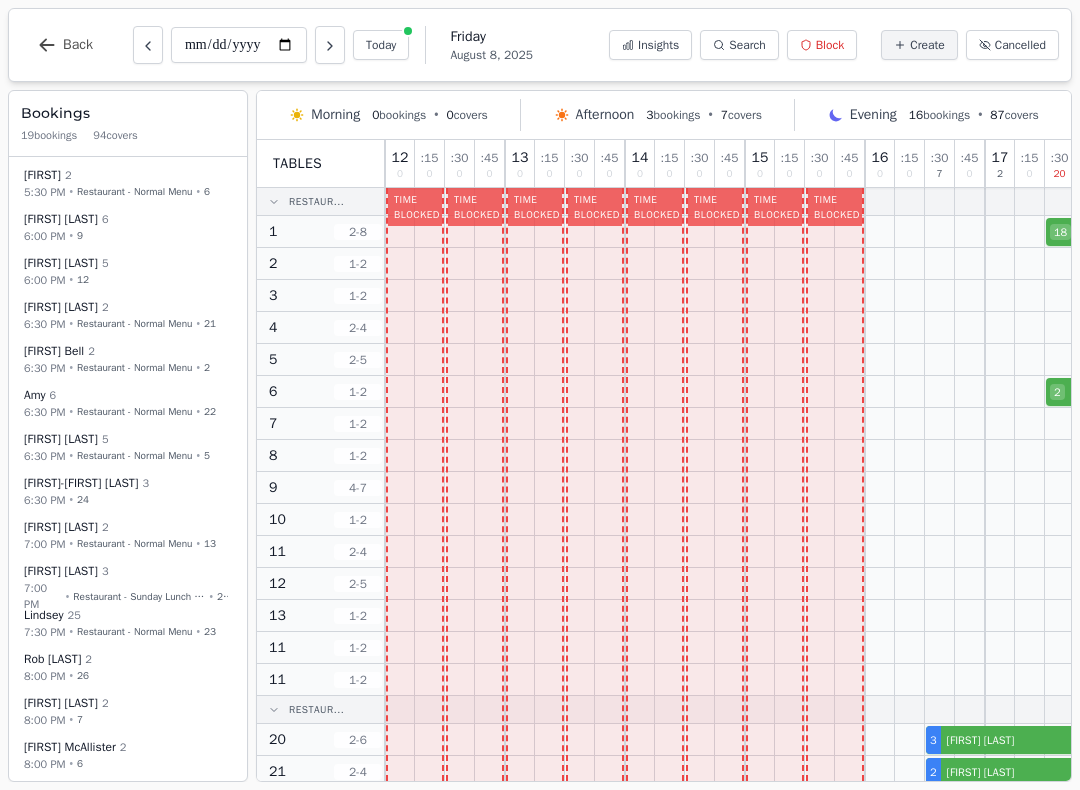 scroll, scrollTop: 251, scrollLeft: 0, axis: vertical 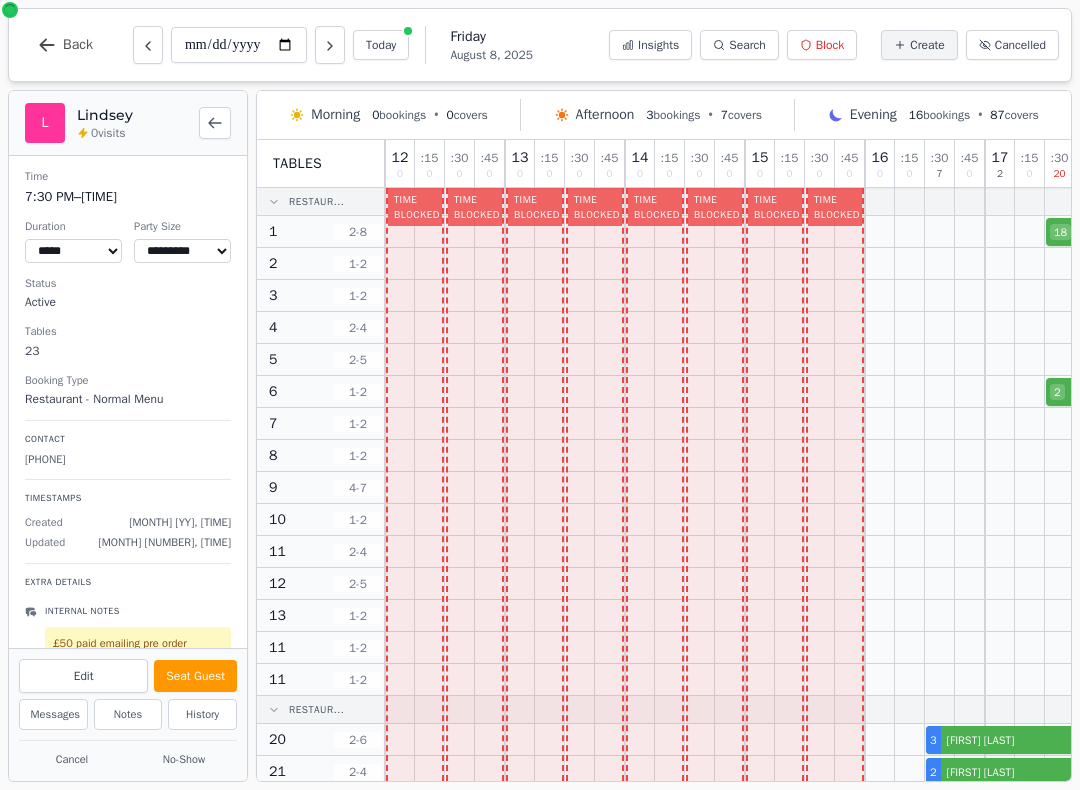 click on "Notes" at bounding box center [128, 714] 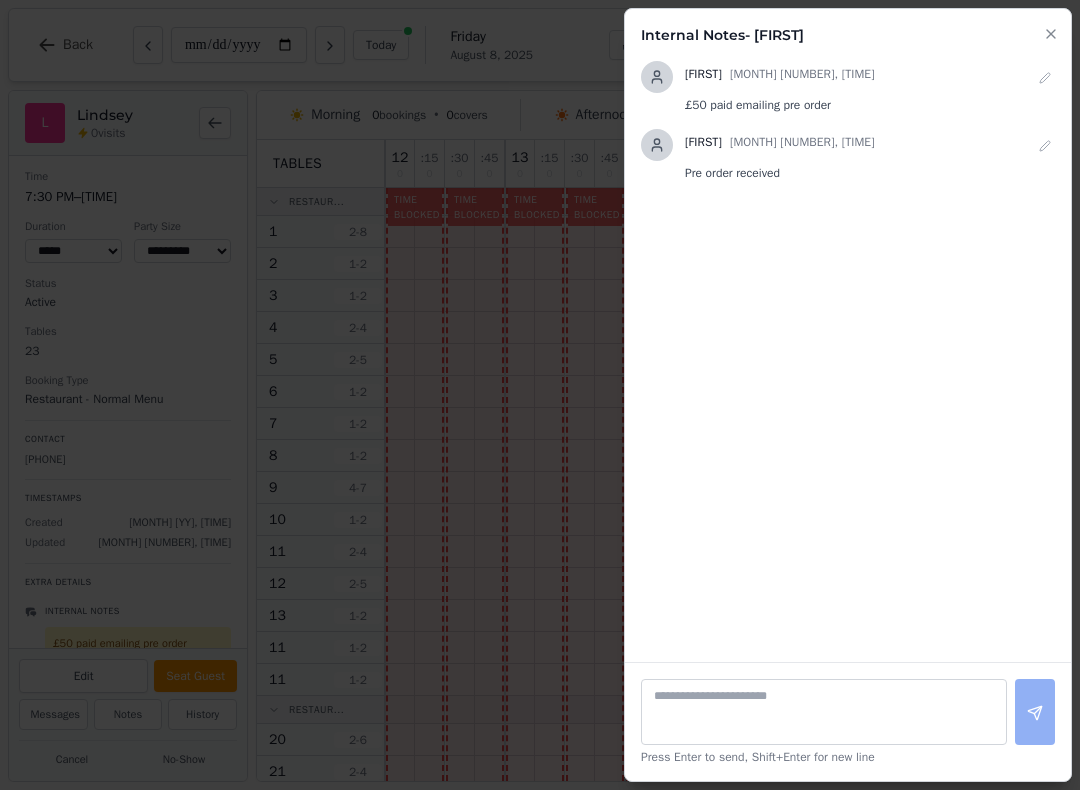 click 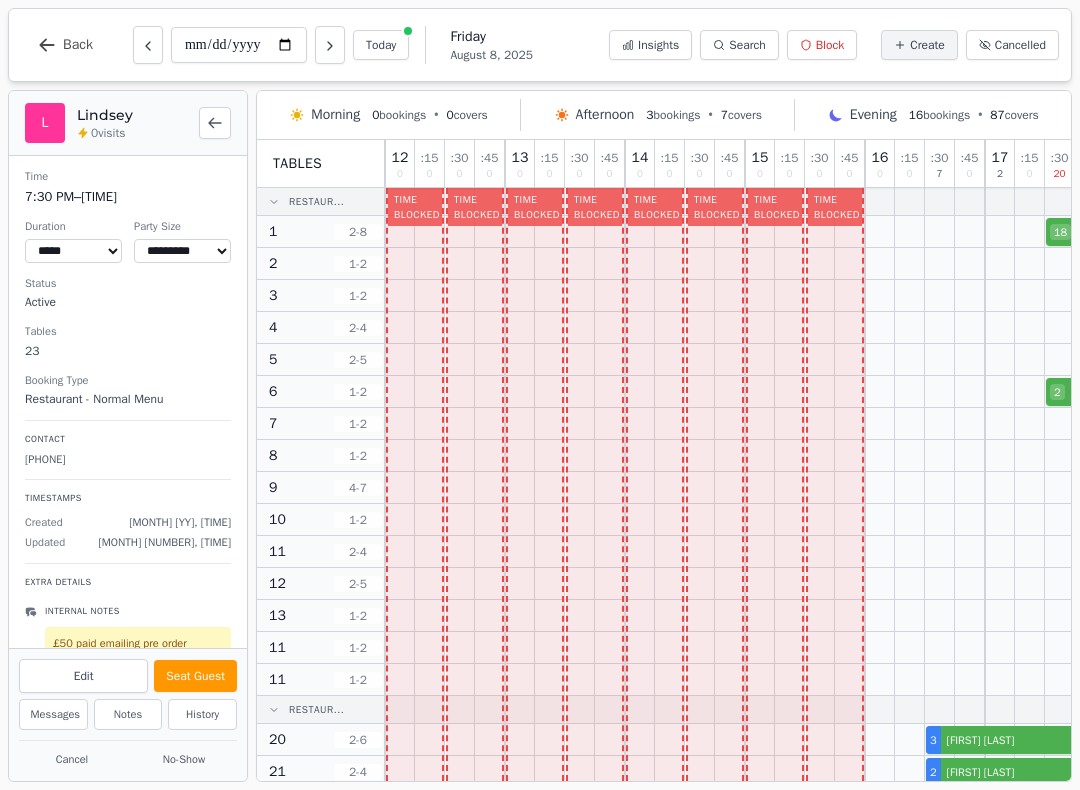 click on "Back" at bounding box center (65, 45) 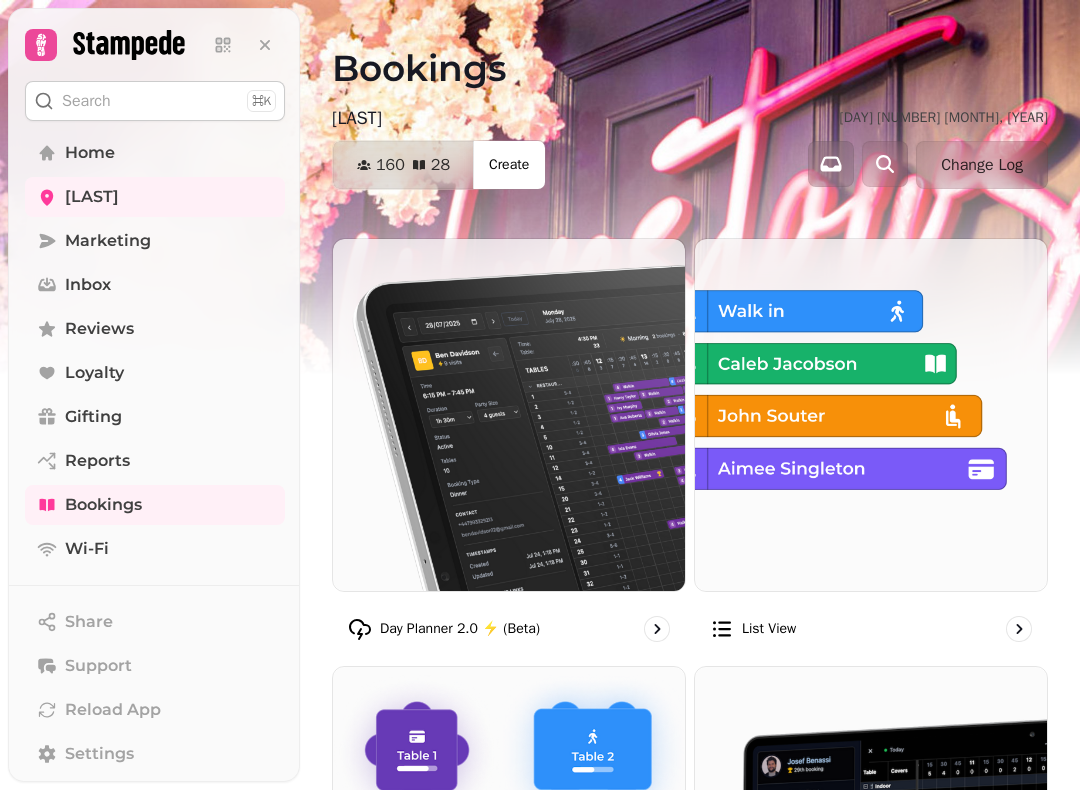 click at bounding box center (509, 415) 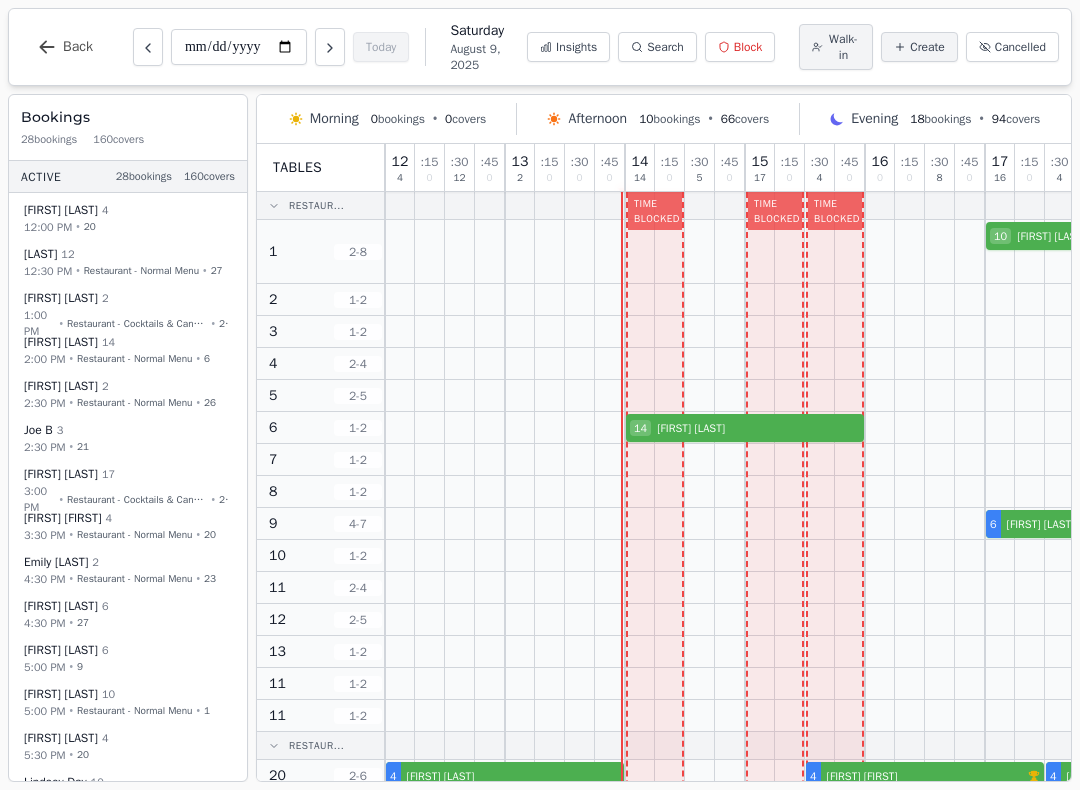 click 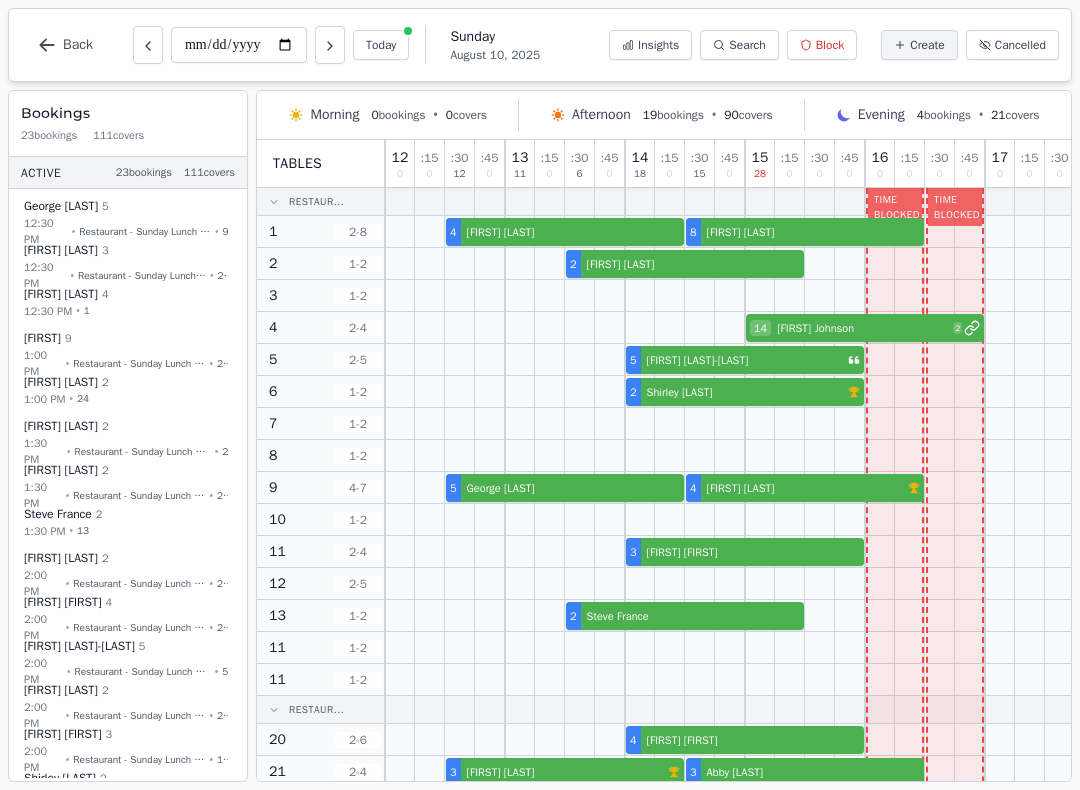 scroll, scrollTop: 0, scrollLeft: 0, axis: both 